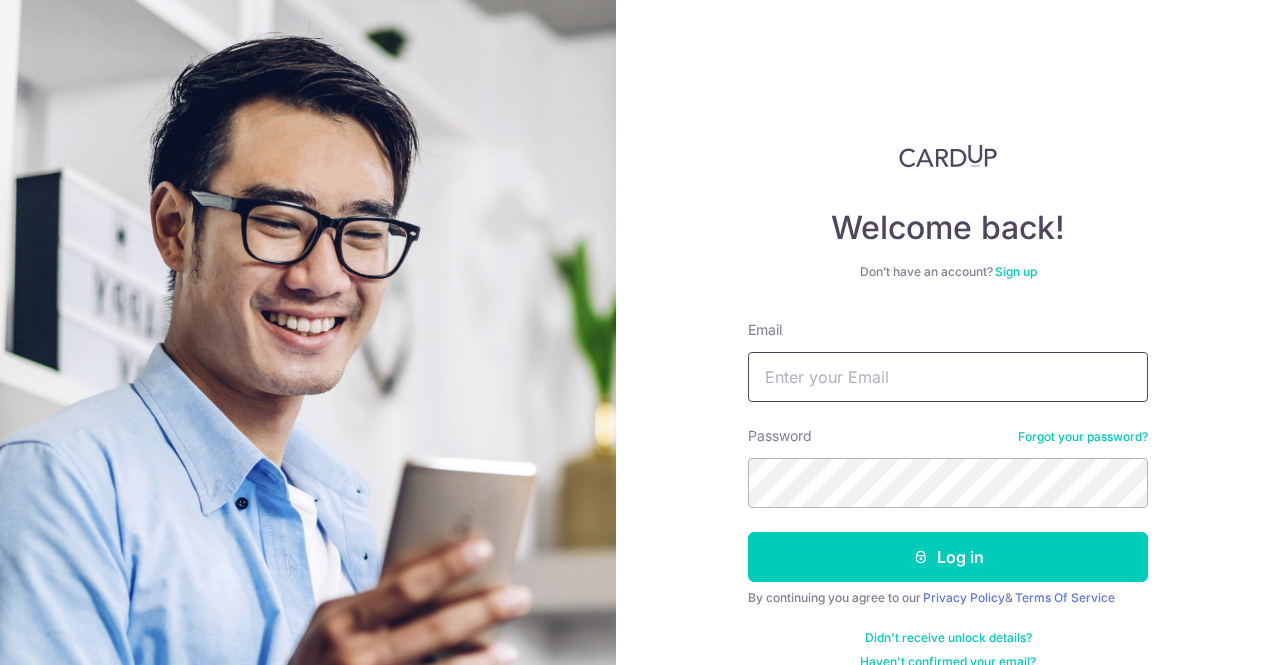 type on "[EMAIL]" 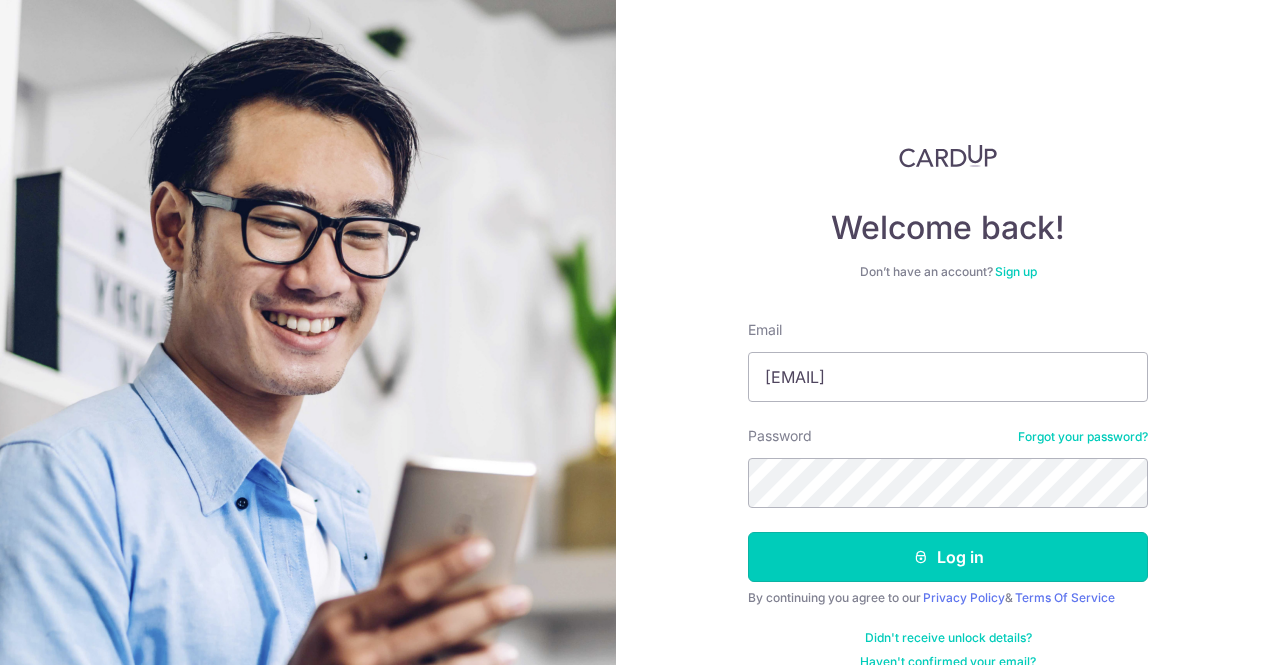 click on "Log in" at bounding box center (948, 557) 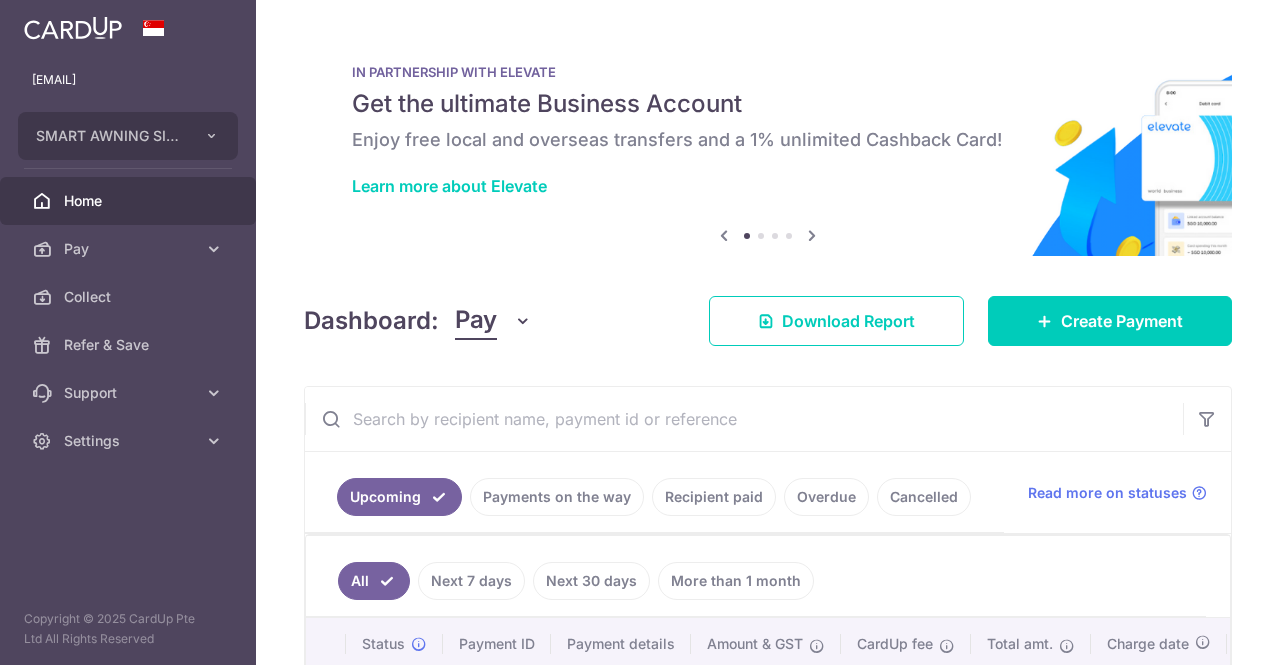 scroll, scrollTop: 0, scrollLeft: 0, axis: both 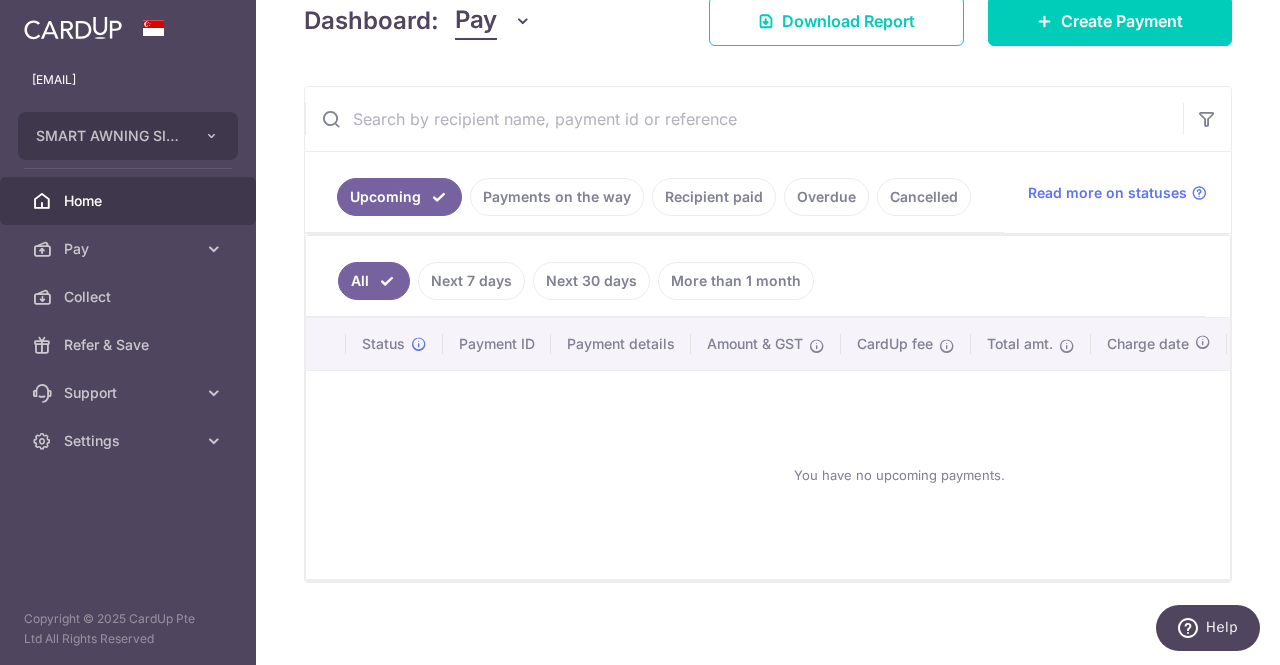 click on "Recipient paid" at bounding box center [714, 197] 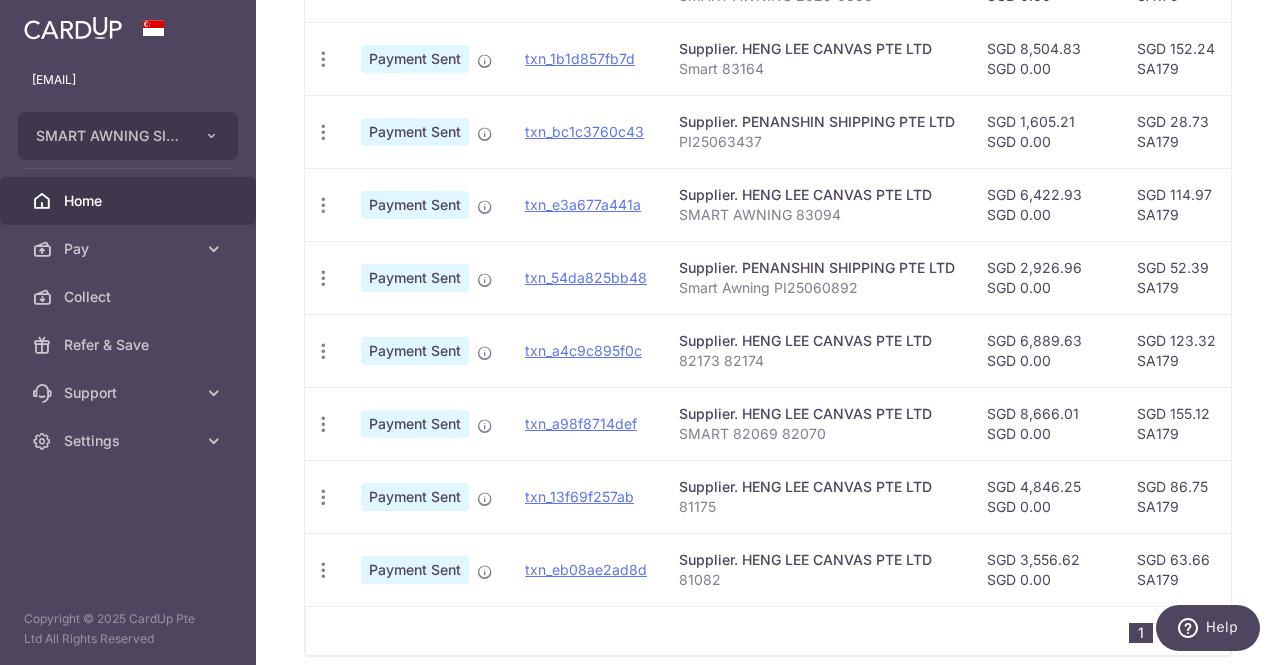 scroll, scrollTop: 806, scrollLeft: 0, axis: vertical 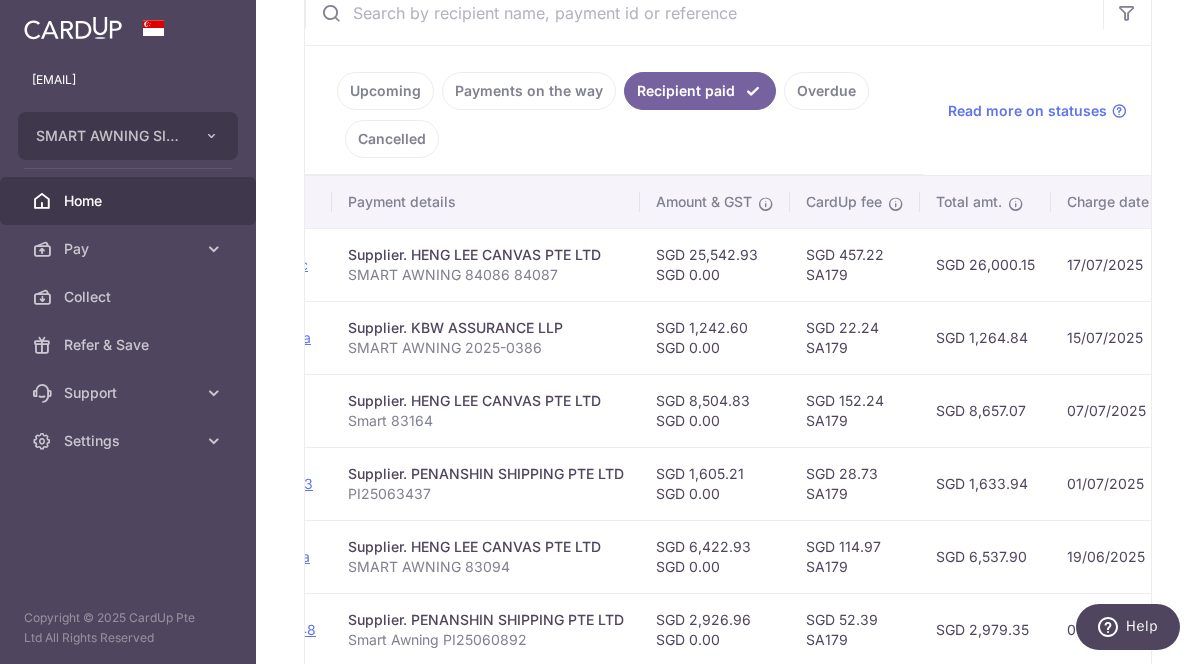 click on "Upcoming
Payments on the way
Recipient paid
Overdue
Cancelled" at bounding box center (614, 110) 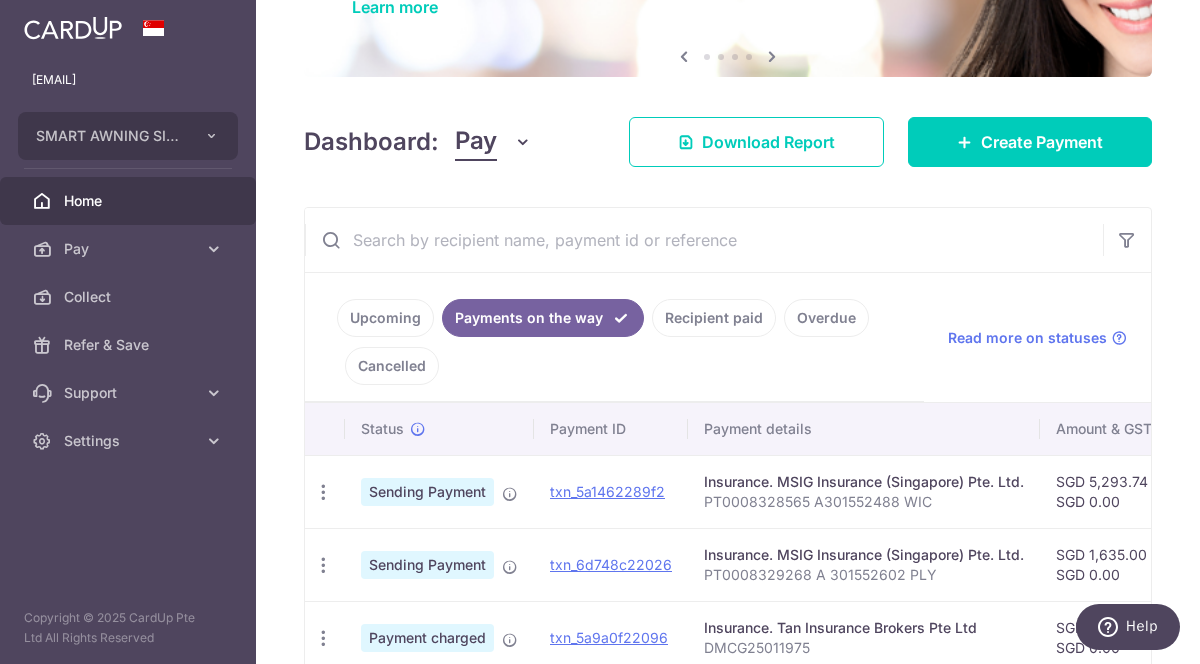 scroll, scrollTop: 296, scrollLeft: 0, axis: vertical 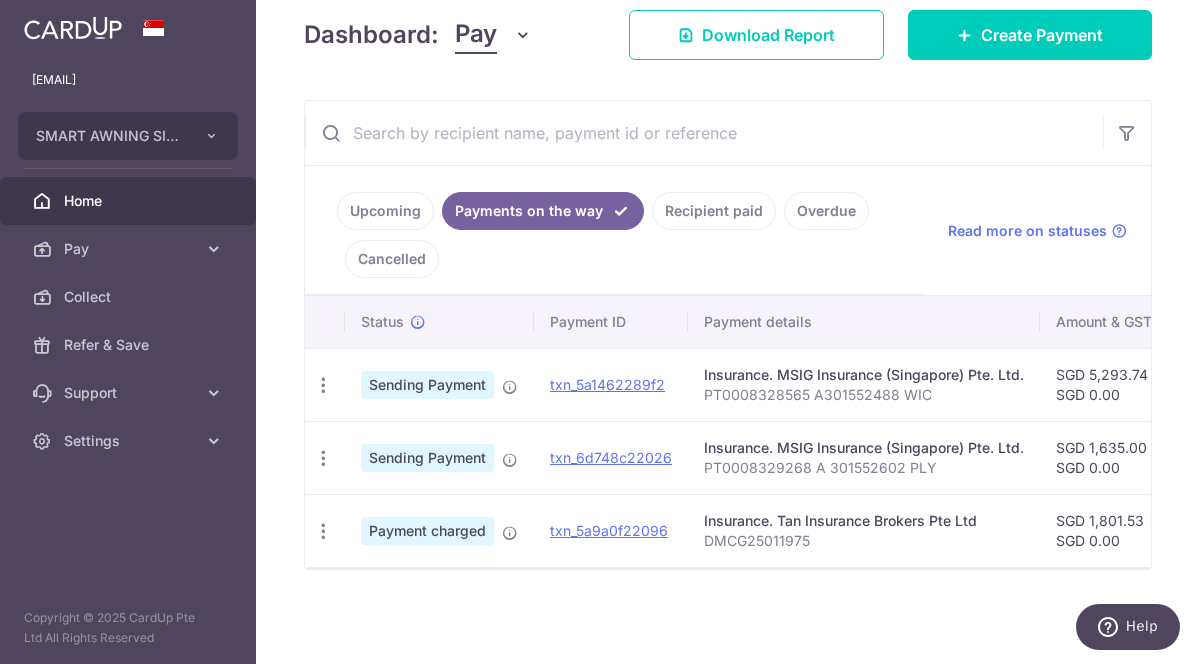 click on "Upcoming
Payments on the way
Recipient paid
Overdue
Cancelled" at bounding box center (614, 230) 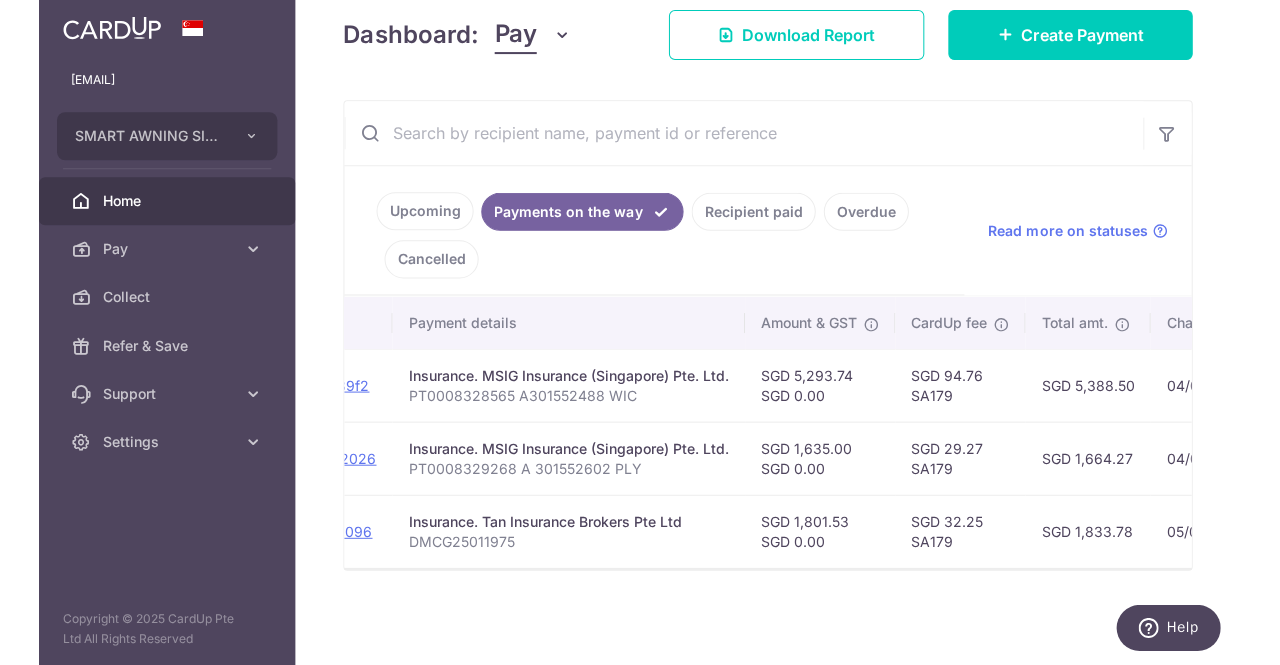 scroll, scrollTop: 0, scrollLeft: 337, axis: horizontal 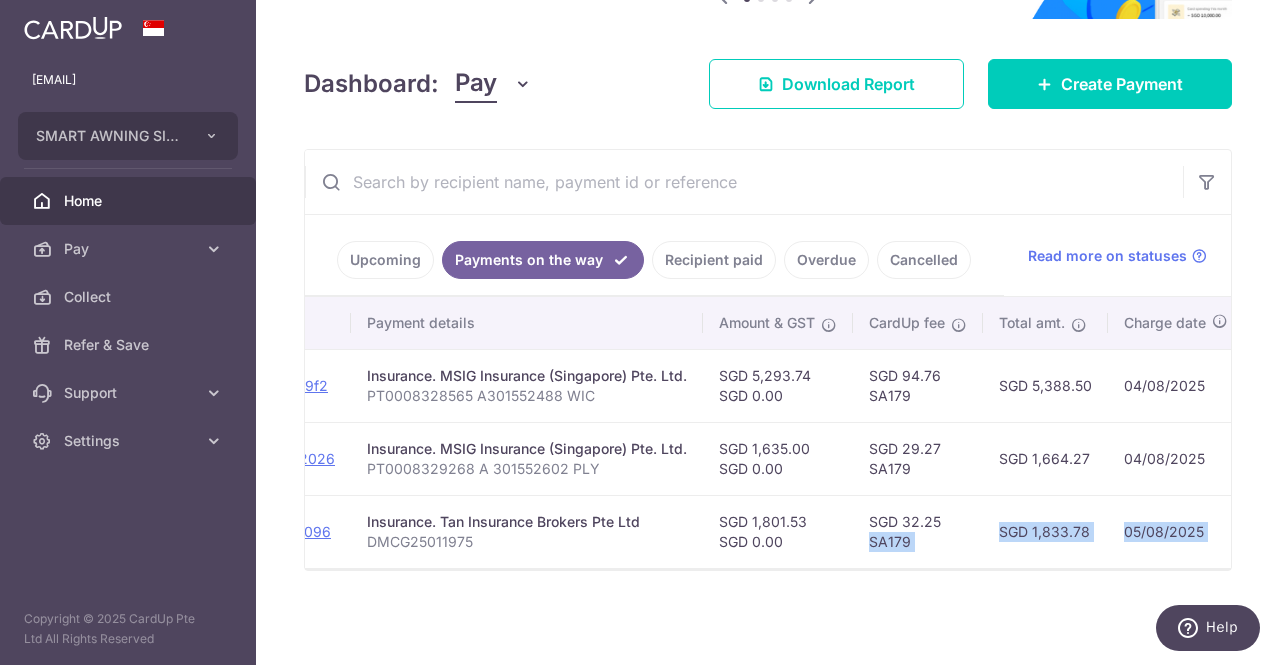 drag, startPoint x: 873, startPoint y: 555, endPoint x: 925, endPoint y: 570, distance: 54.120235 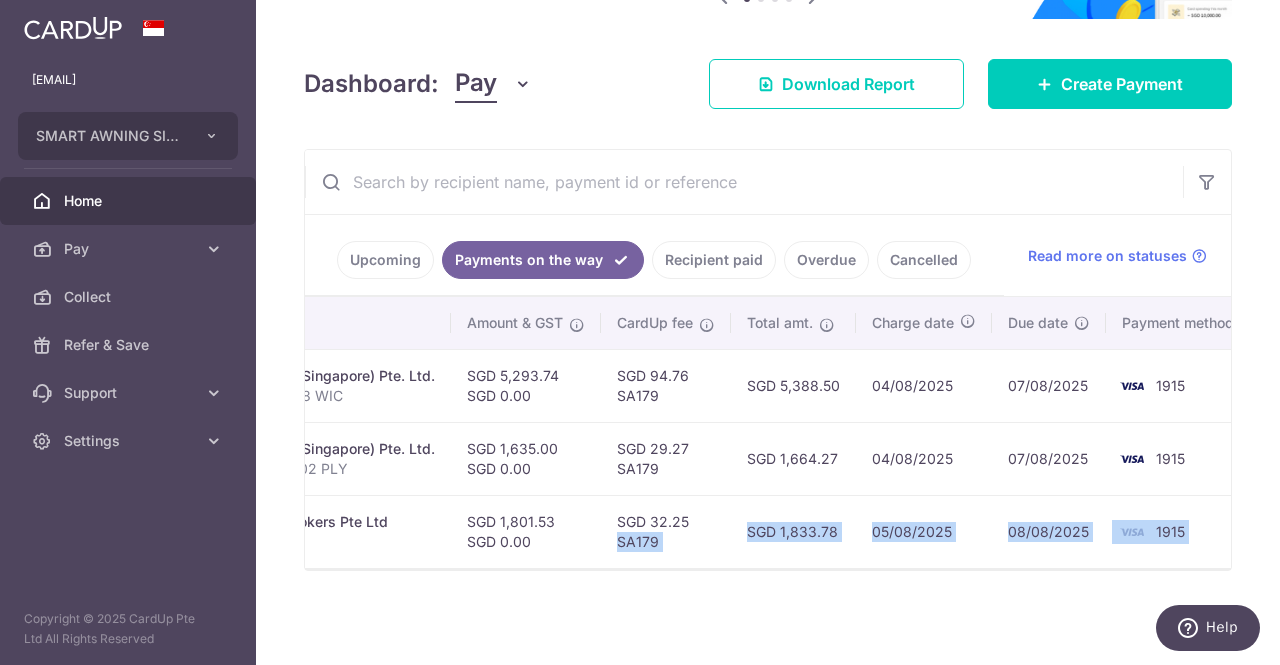 scroll, scrollTop: 0, scrollLeft: 625, axis: horizontal 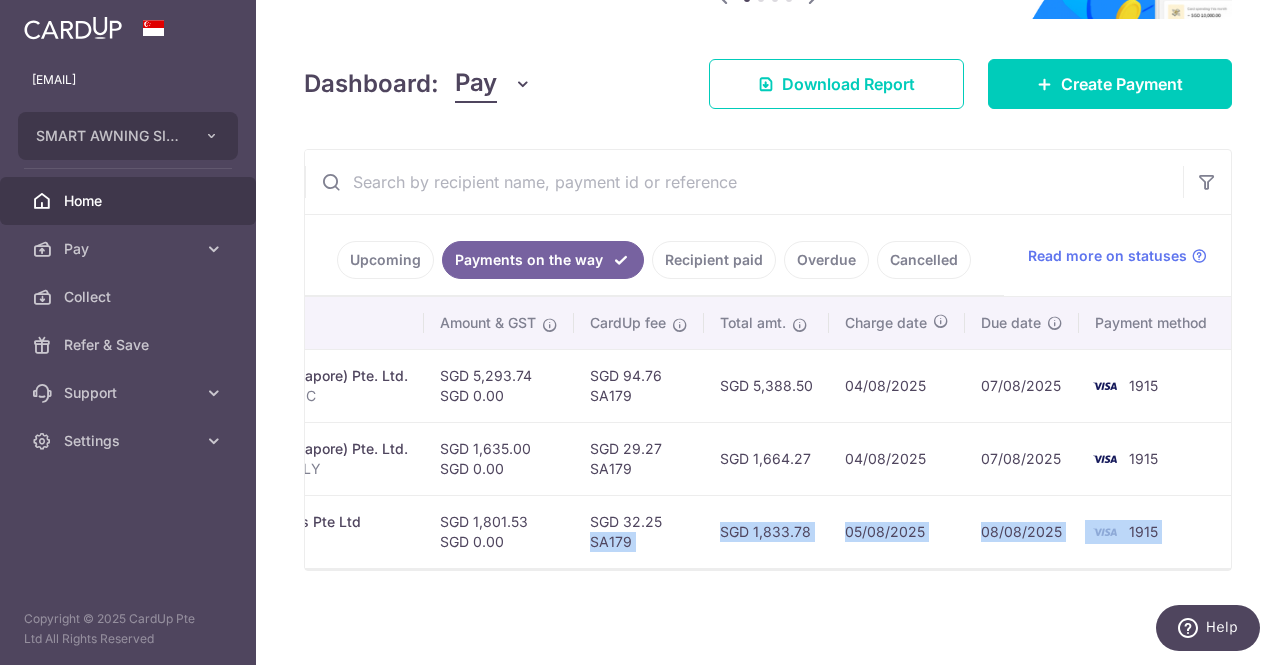 click on "×
Pause Schedule
Pause all future payments in this series
Pause just this one payment
By clicking below, you confirm you are pausing this payment to   on  . Payments can be unpaused at anytime prior to payment taken date.
Confirm
Cancel Schedule
Cancel all future payments in this series
Cancel just this one payment
Confirm
Approve Payment
Recipient Bank Details" at bounding box center [768, 332] 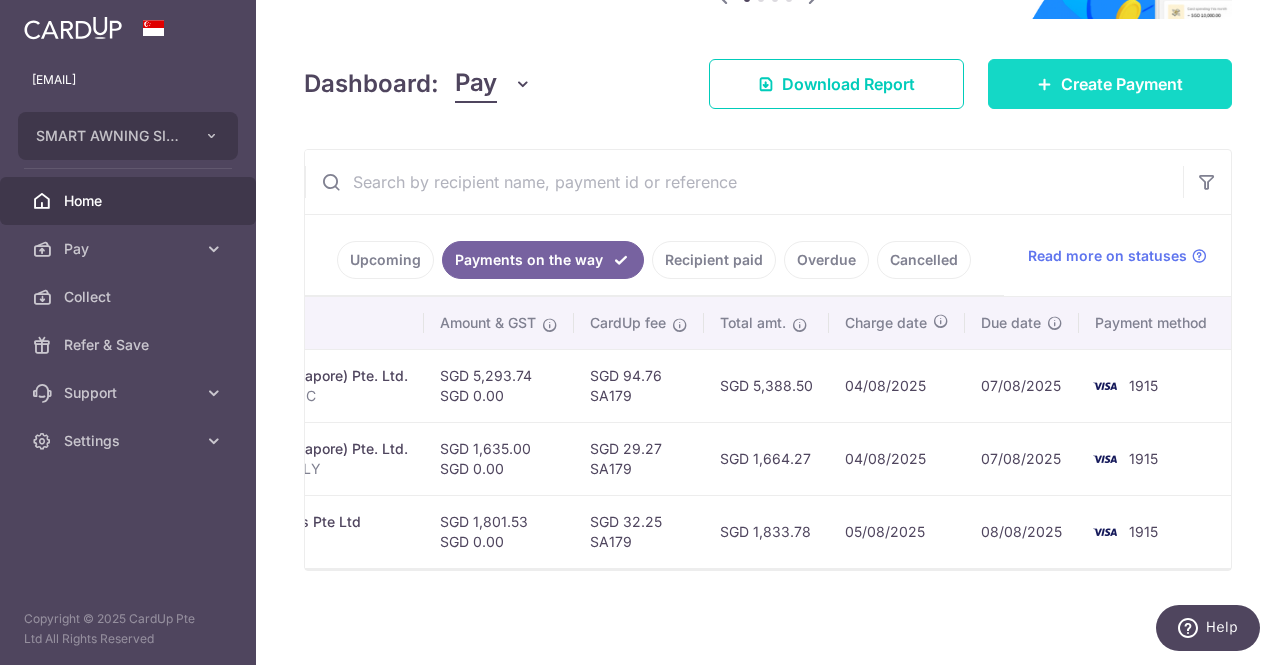 click on "Create Payment" at bounding box center [1110, 84] 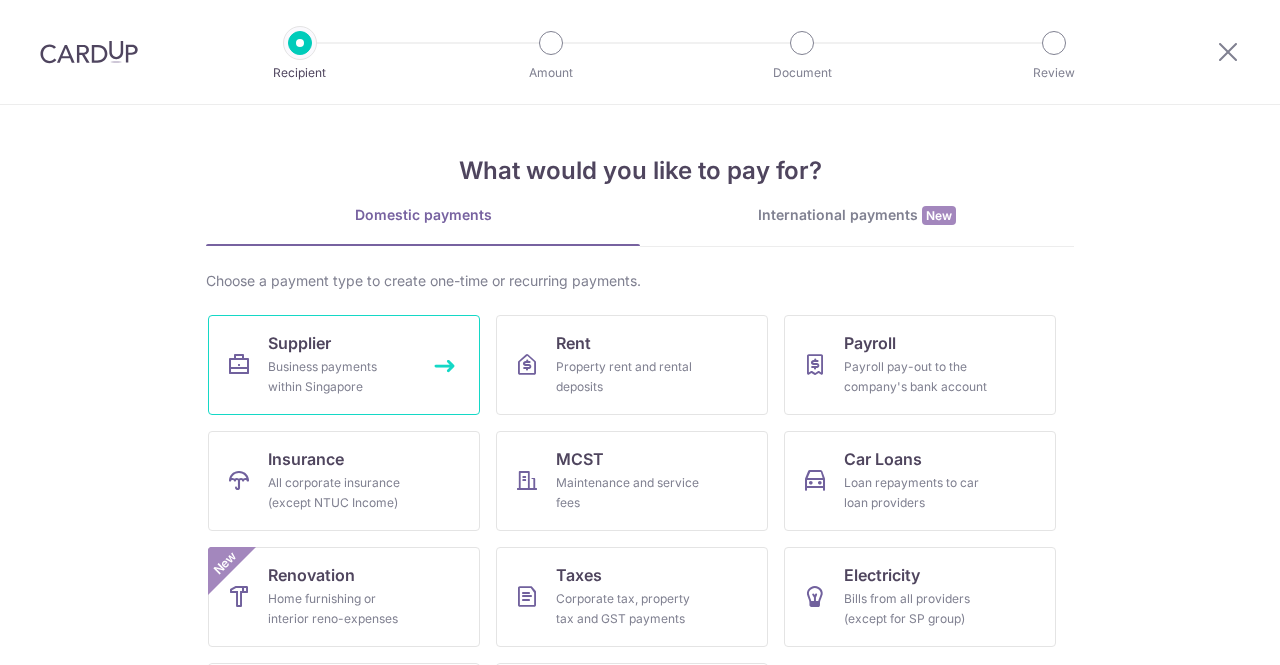 scroll, scrollTop: 0, scrollLeft: 0, axis: both 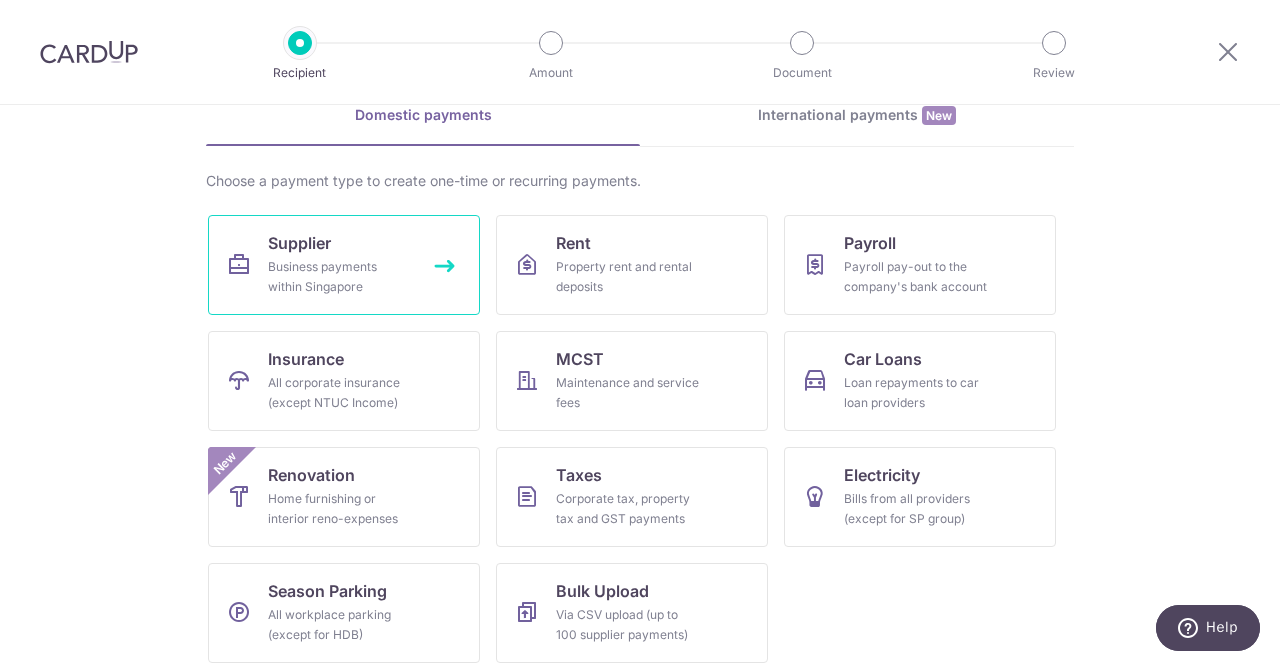 click on "Supplier" at bounding box center (299, 243) 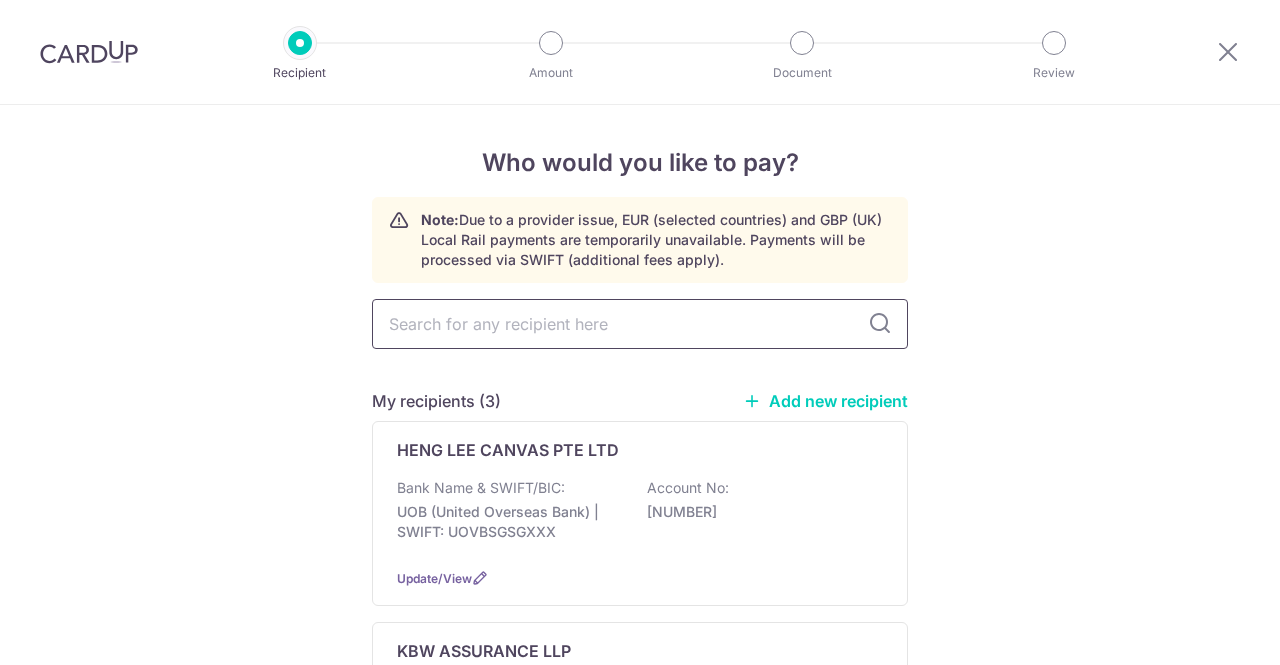 scroll, scrollTop: 0, scrollLeft: 0, axis: both 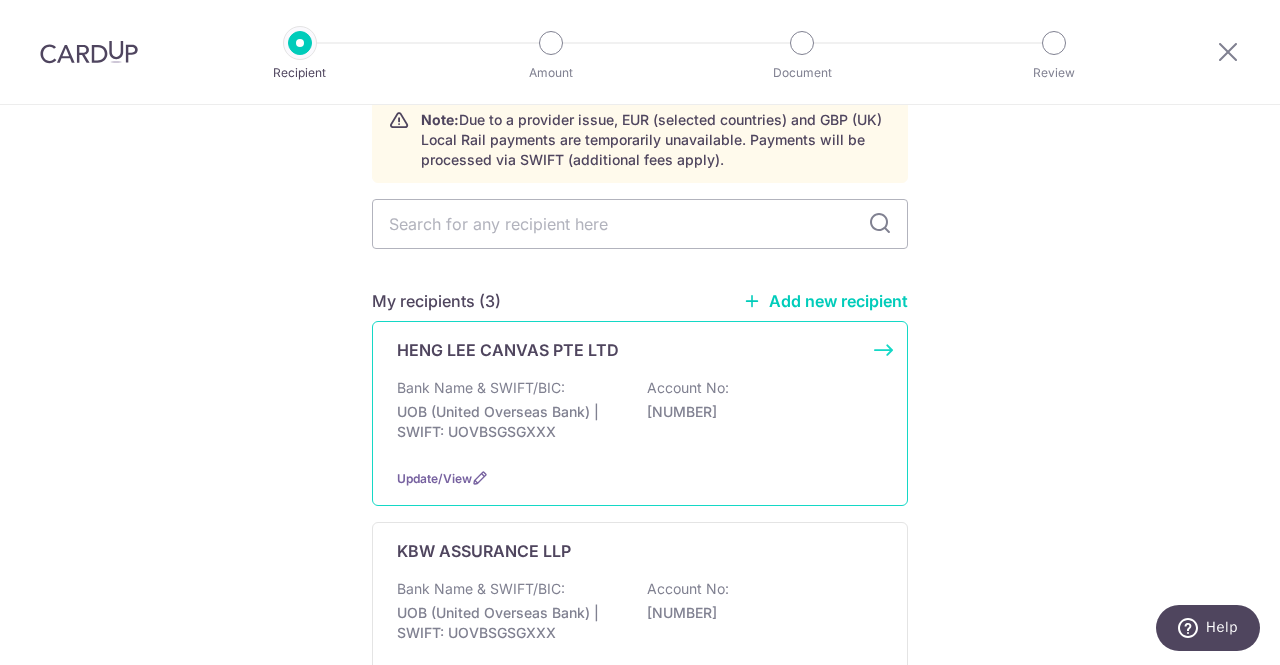 click on "HENG LEE CANVAS PTE LTD
Bank Name & SWIFT/BIC:
UOB (United Overseas Bank) | SWIFT: UOVBSGSGXXX
Account No:
3103102160
Update/View" at bounding box center (640, 413) 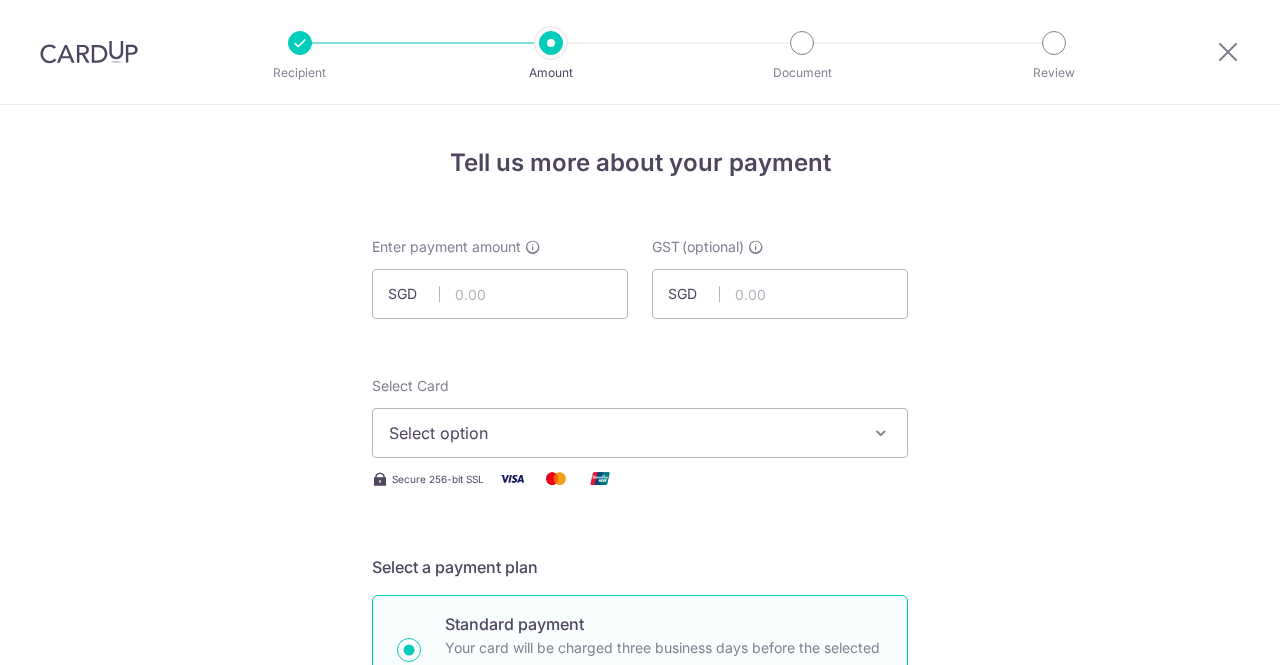 scroll, scrollTop: 0, scrollLeft: 0, axis: both 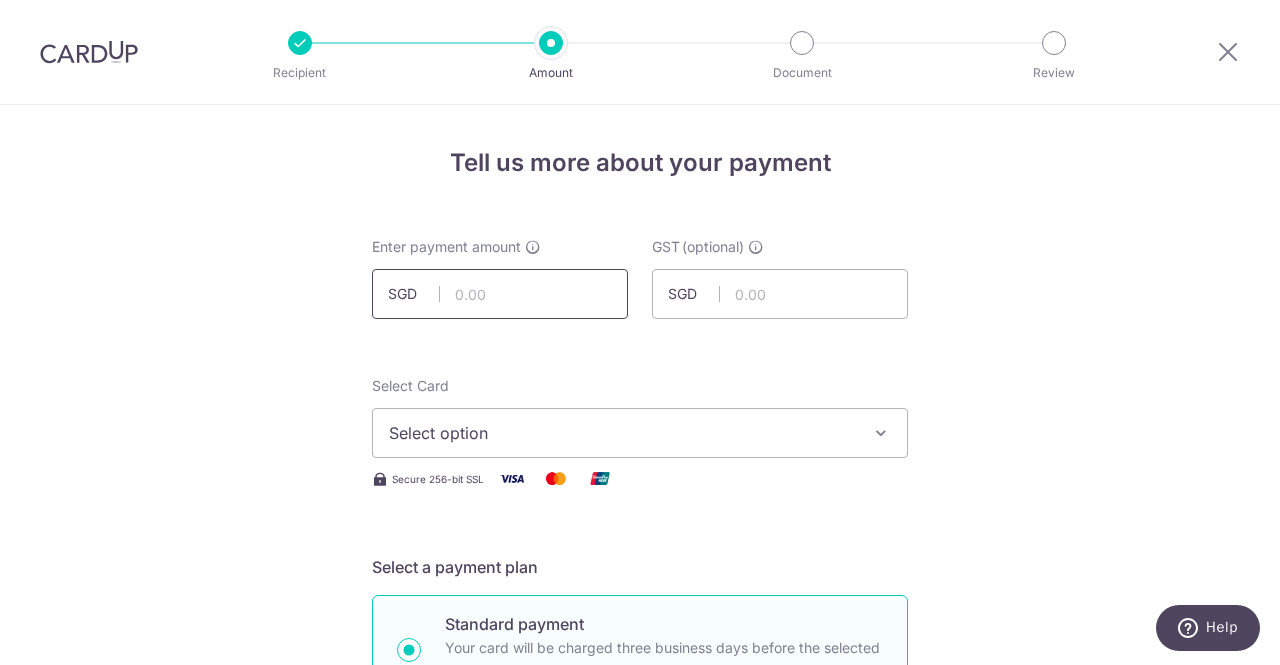 paste on "S$11,771.9" 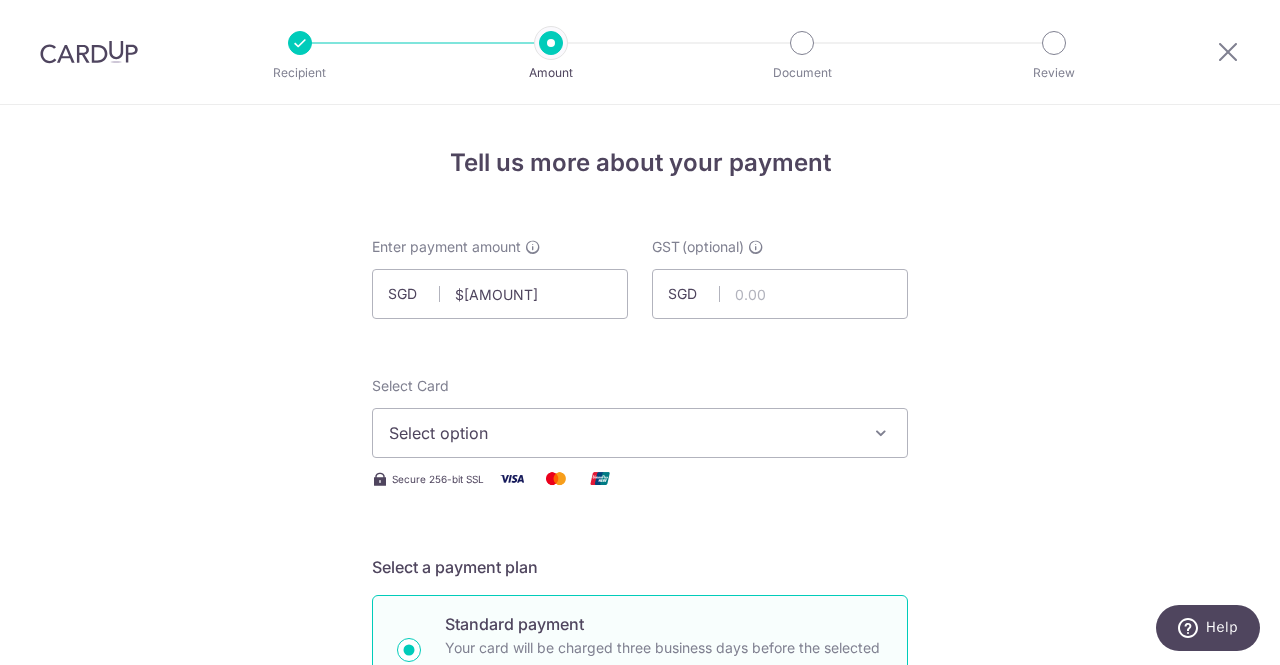 click on "Select option" at bounding box center (640, 433) 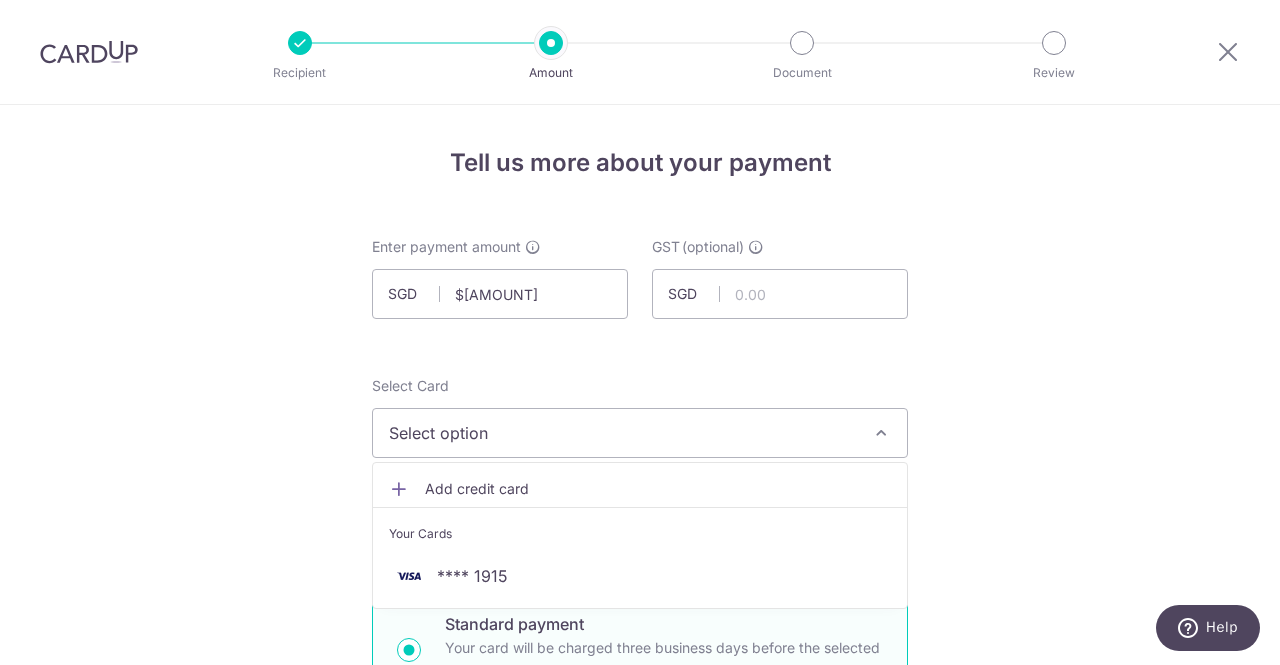 click on "Select option" at bounding box center [622, 433] 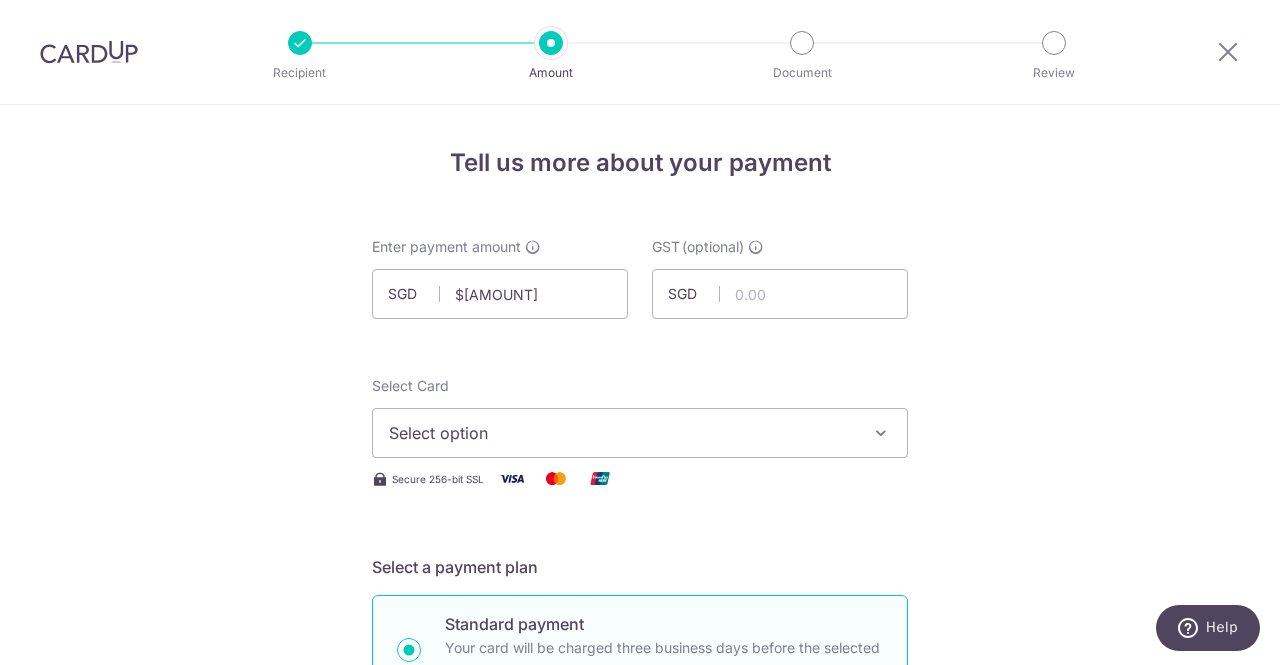 click on "Select option" at bounding box center [622, 433] 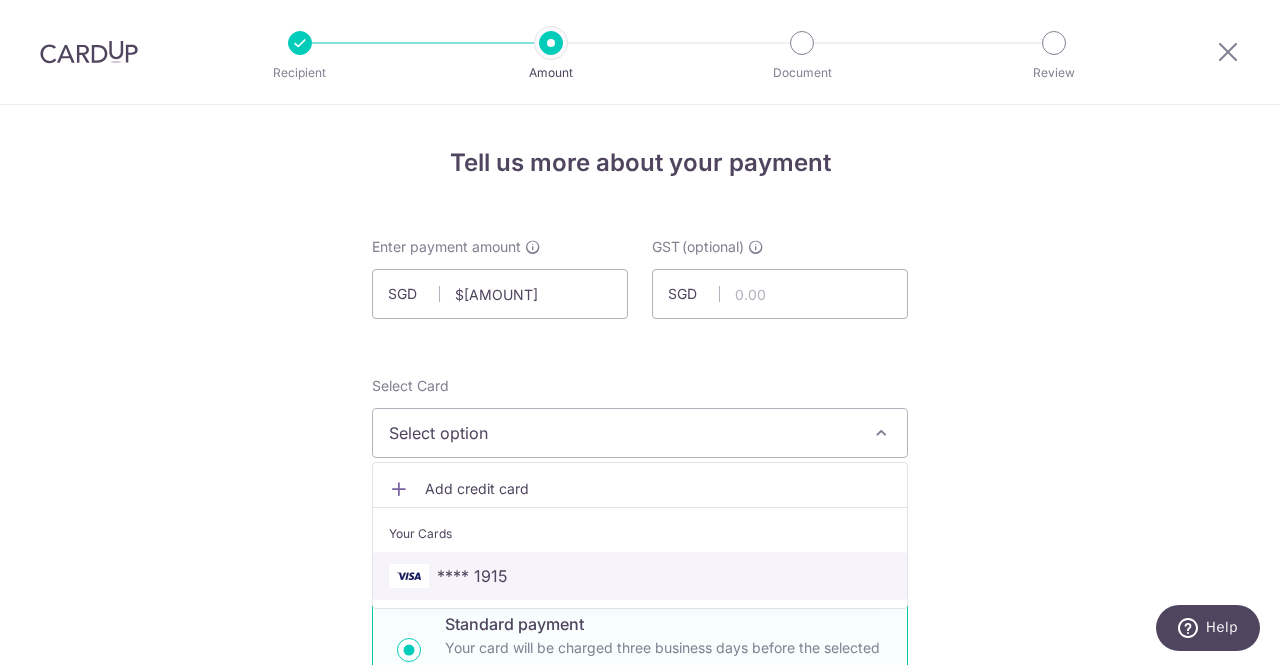click on "**** 1915" at bounding box center [640, 576] 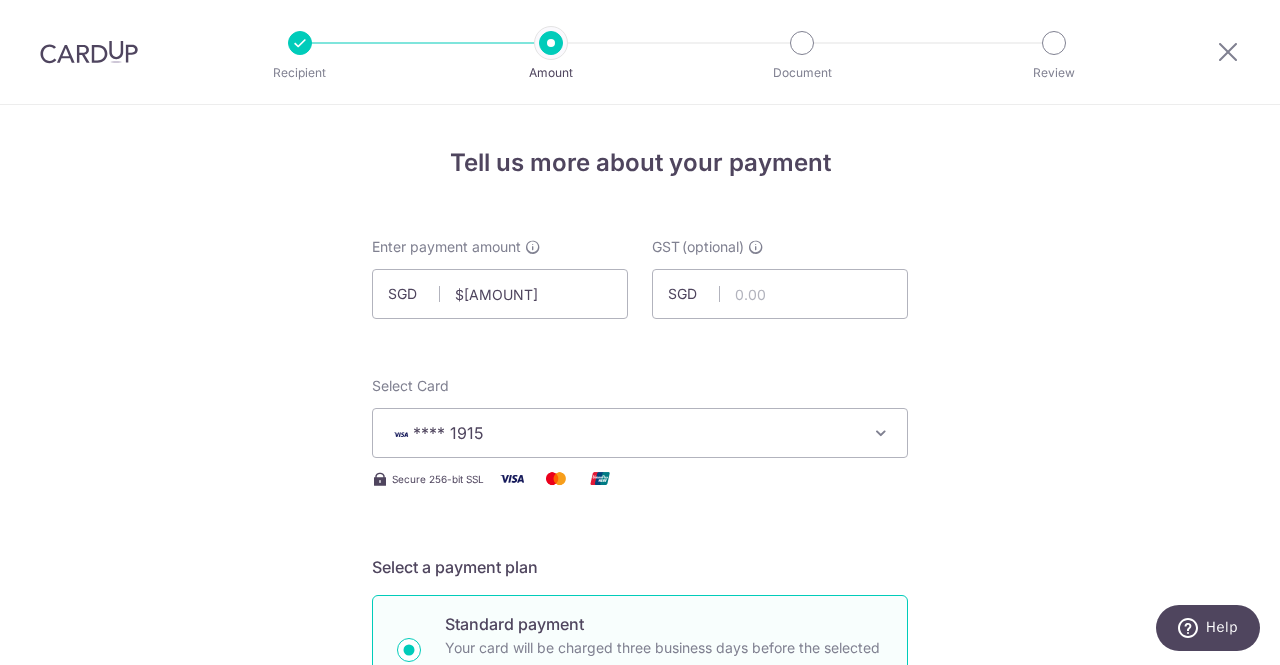 click on "Tell us more about your payment
Enter payment amount
SGD
11,771.90
11771.90
GST
(optional)
SGD
Select Card
**** 1915
Add credit card
Your Cards
**** 1915
Secure 256-bit SSL
Text" at bounding box center (640, 1076) 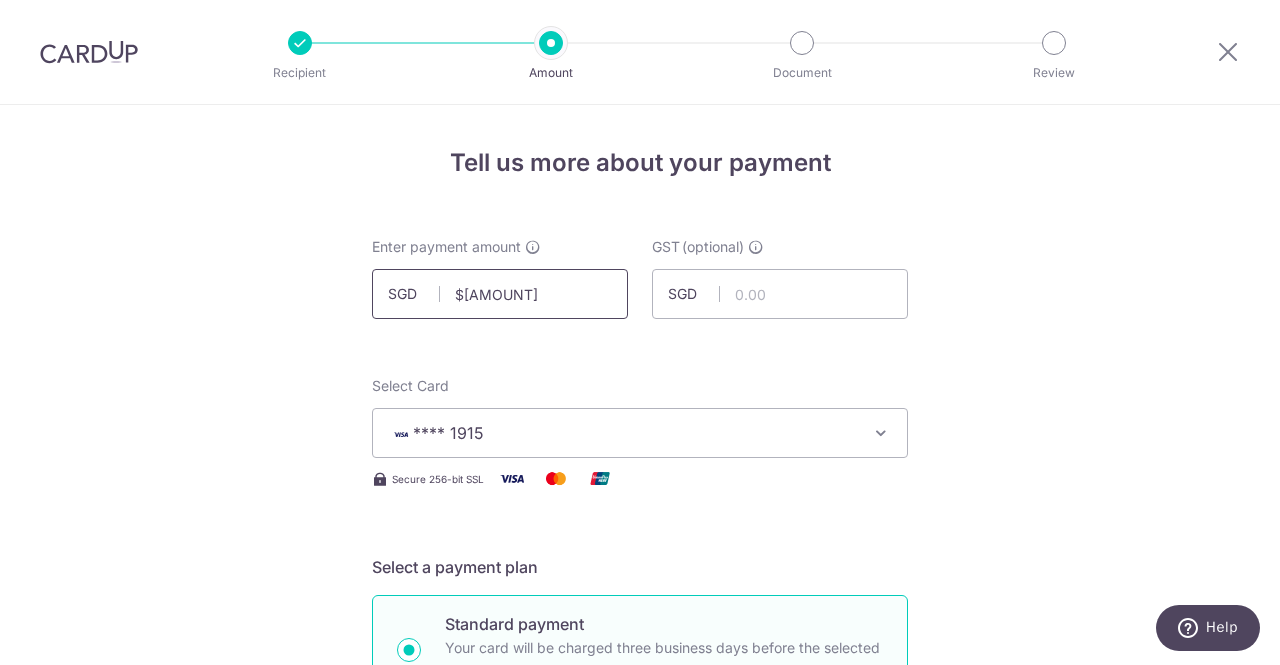 click on "11,771.90" at bounding box center [500, 294] 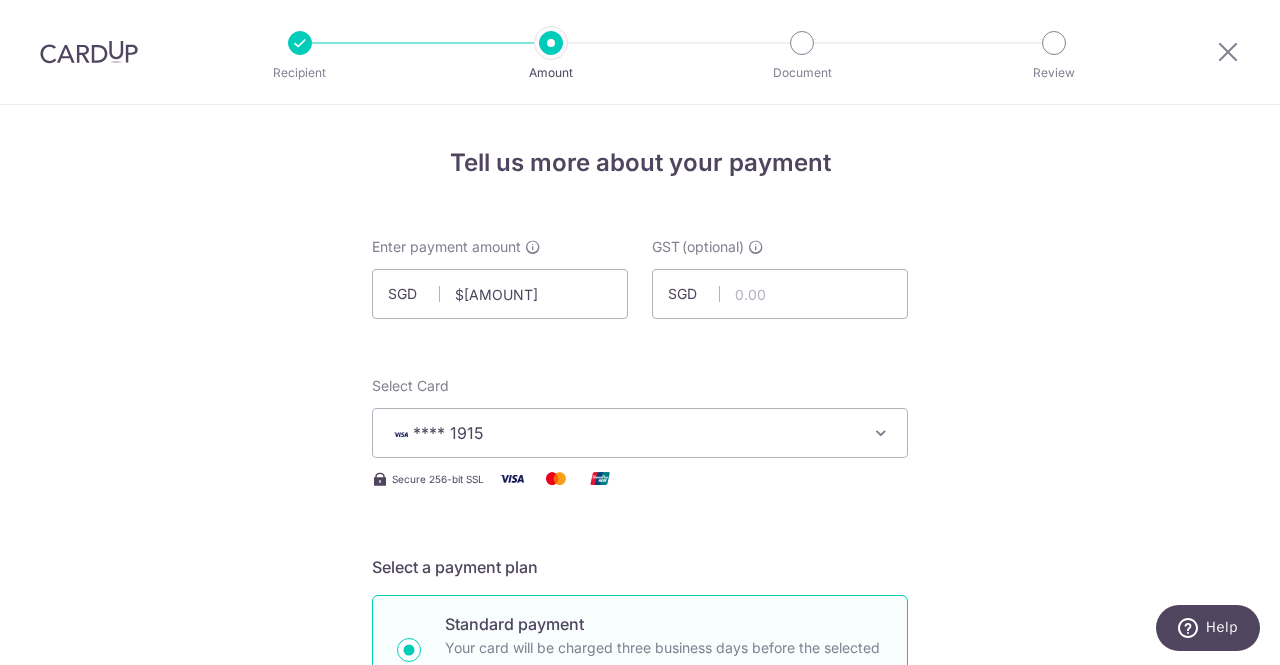 click on "Tell us more about your payment
Enter payment amount
SGD
11771.92
11771.90
GST
(optional)
SGD
Select Card
**** 1915
Add credit card
Your Cards
**** 1915
Secure 256-bit SSL
Text" at bounding box center [640, 1076] 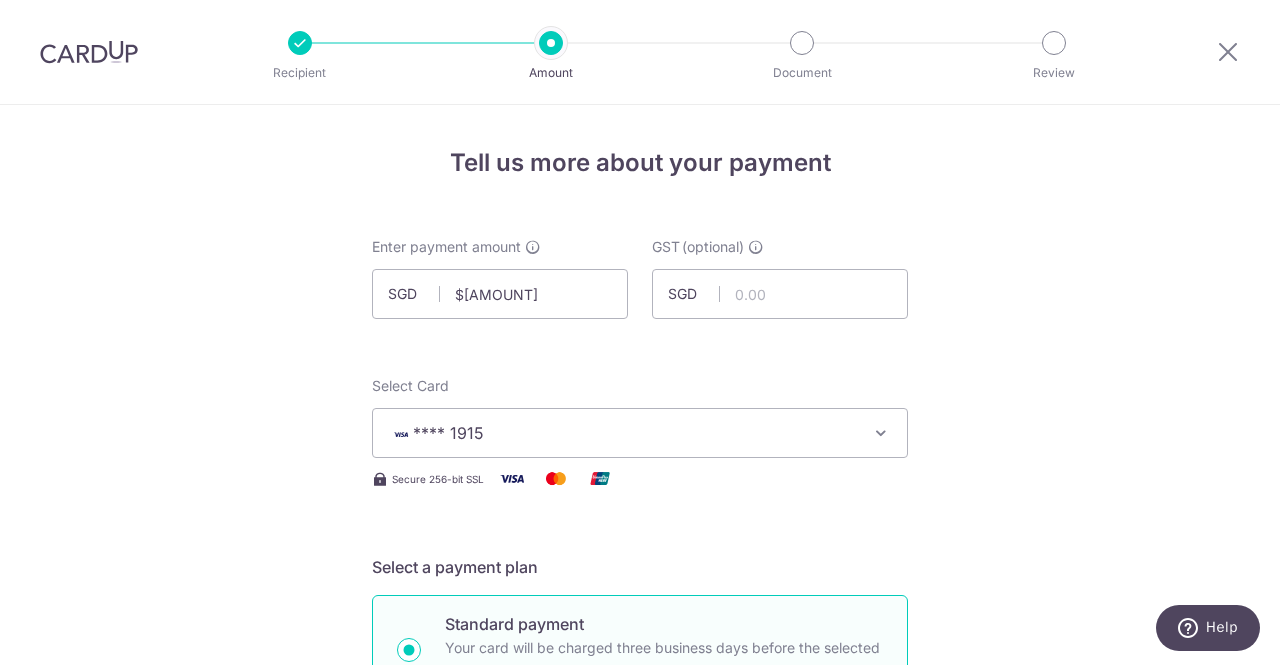 click on "Select Card
**** 1915
Add credit card
Your Cards
**** 1915" at bounding box center (640, 417) 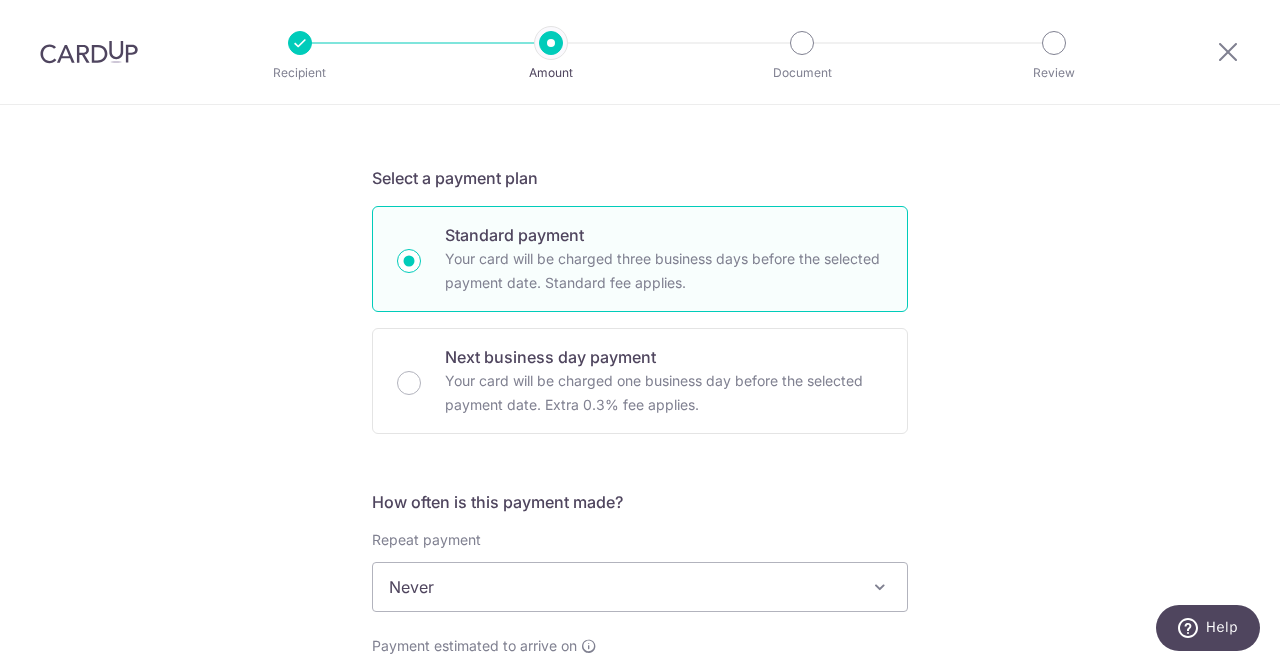scroll, scrollTop: 500, scrollLeft: 0, axis: vertical 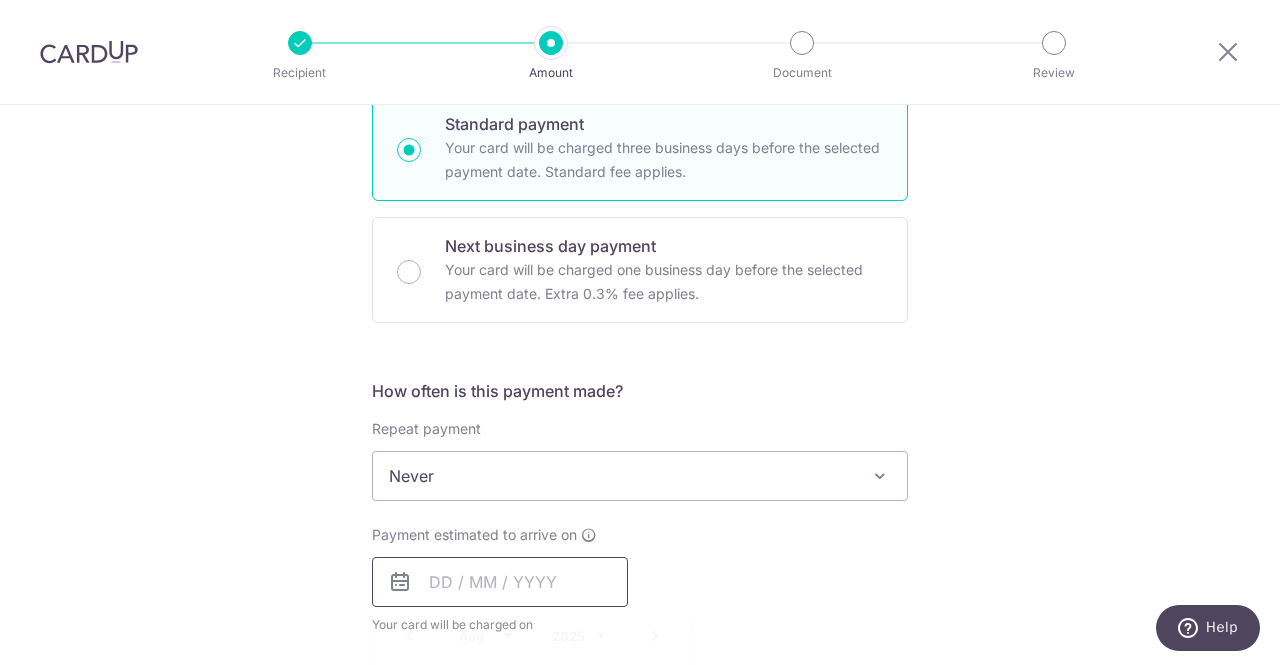 click at bounding box center [500, 582] 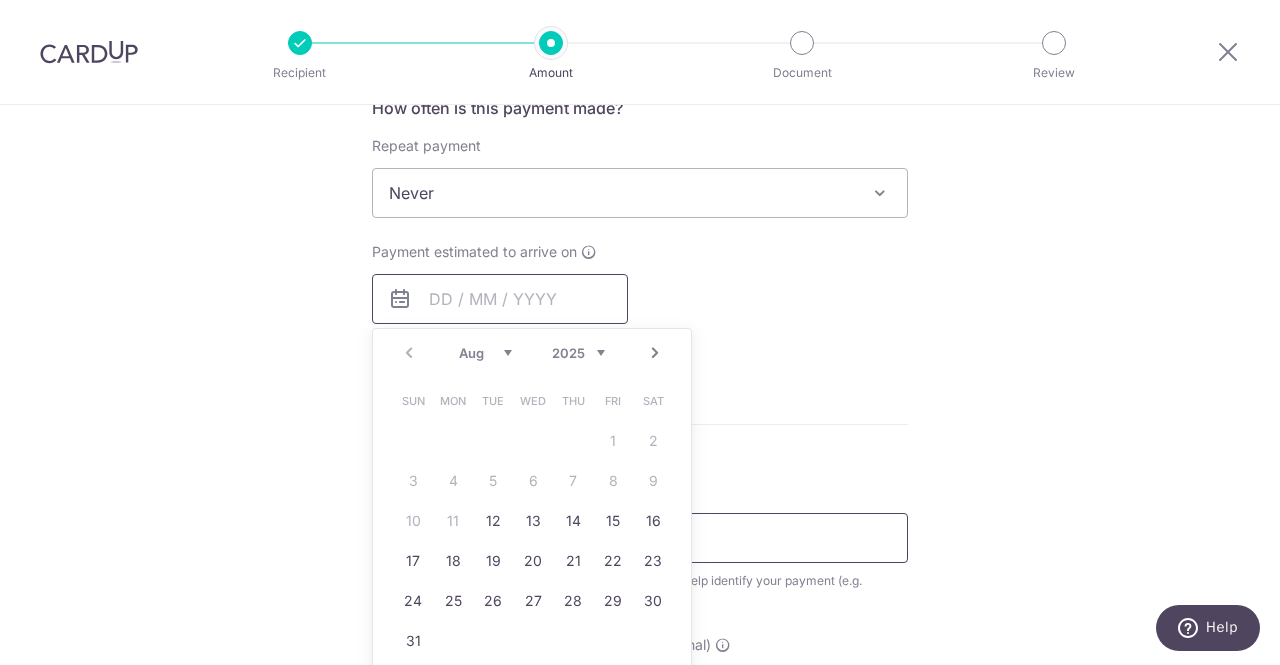 scroll, scrollTop: 800, scrollLeft: 0, axis: vertical 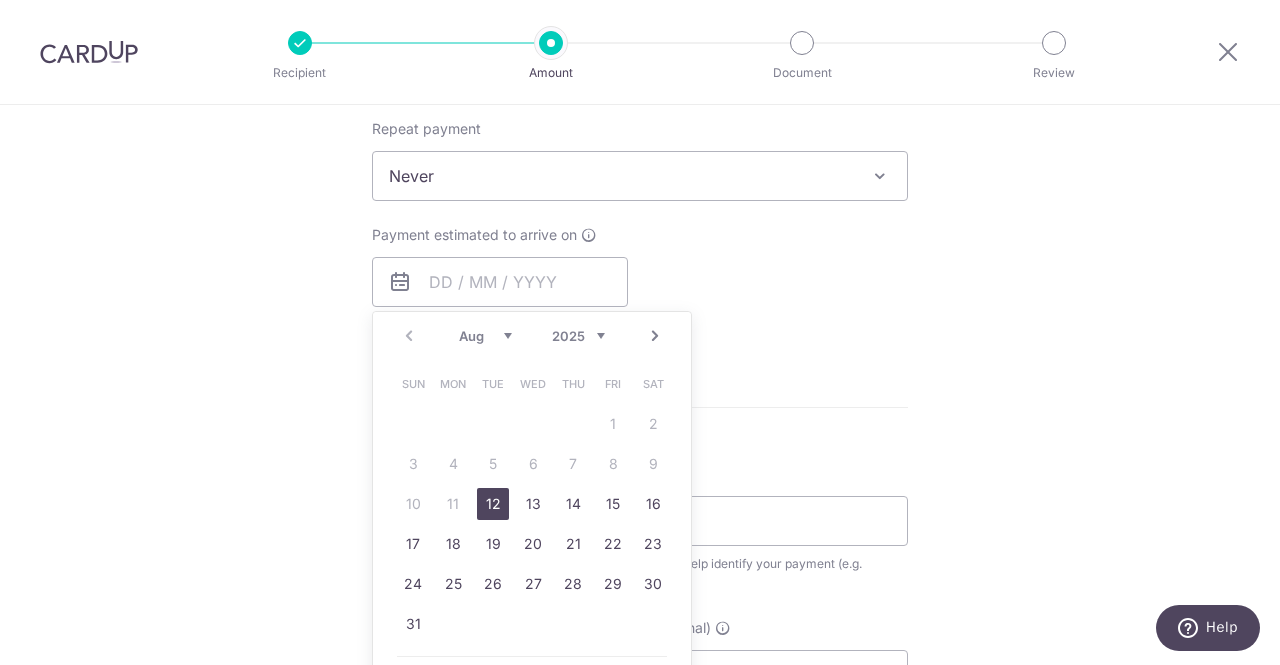 click on "12" at bounding box center [493, 504] 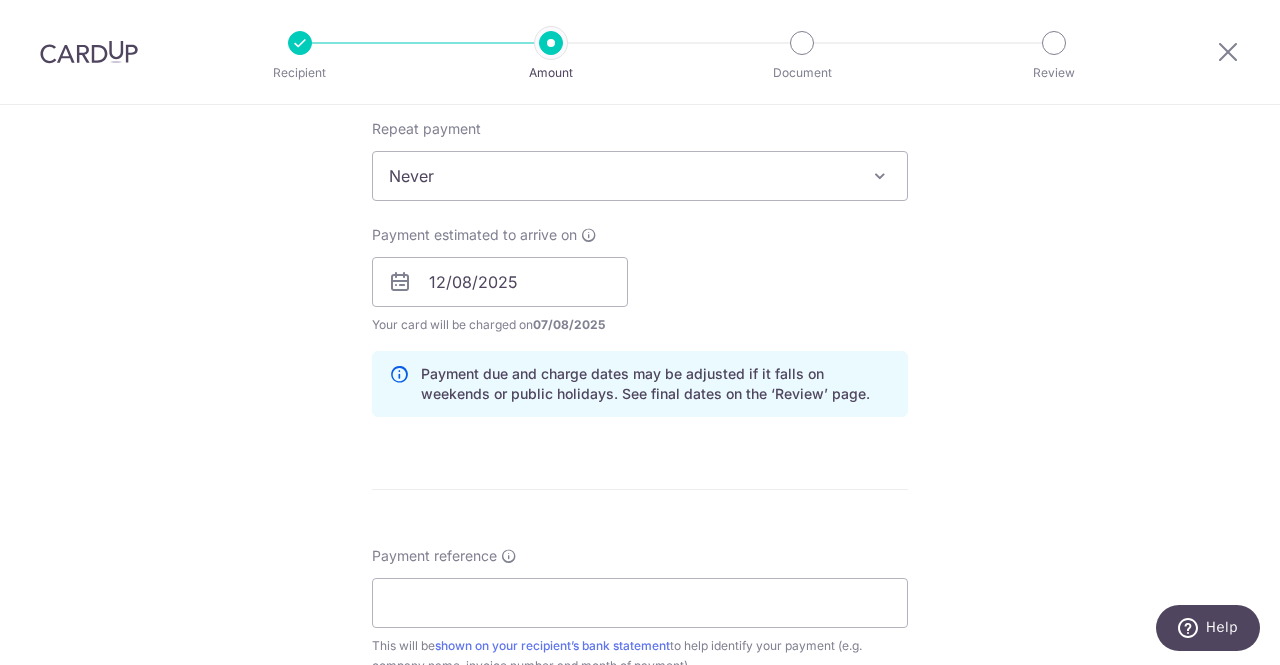 click on "Secure 256-bit SSL" at bounding box center [640, 317] 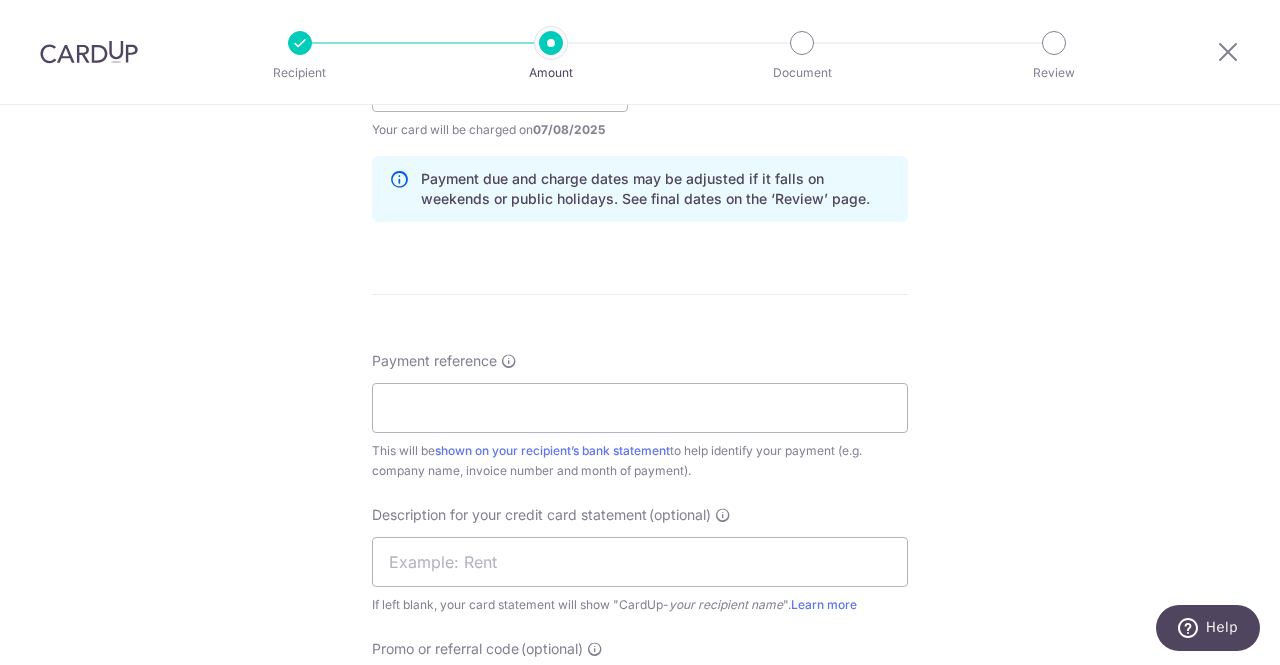 scroll, scrollTop: 1000, scrollLeft: 0, axis: vertical 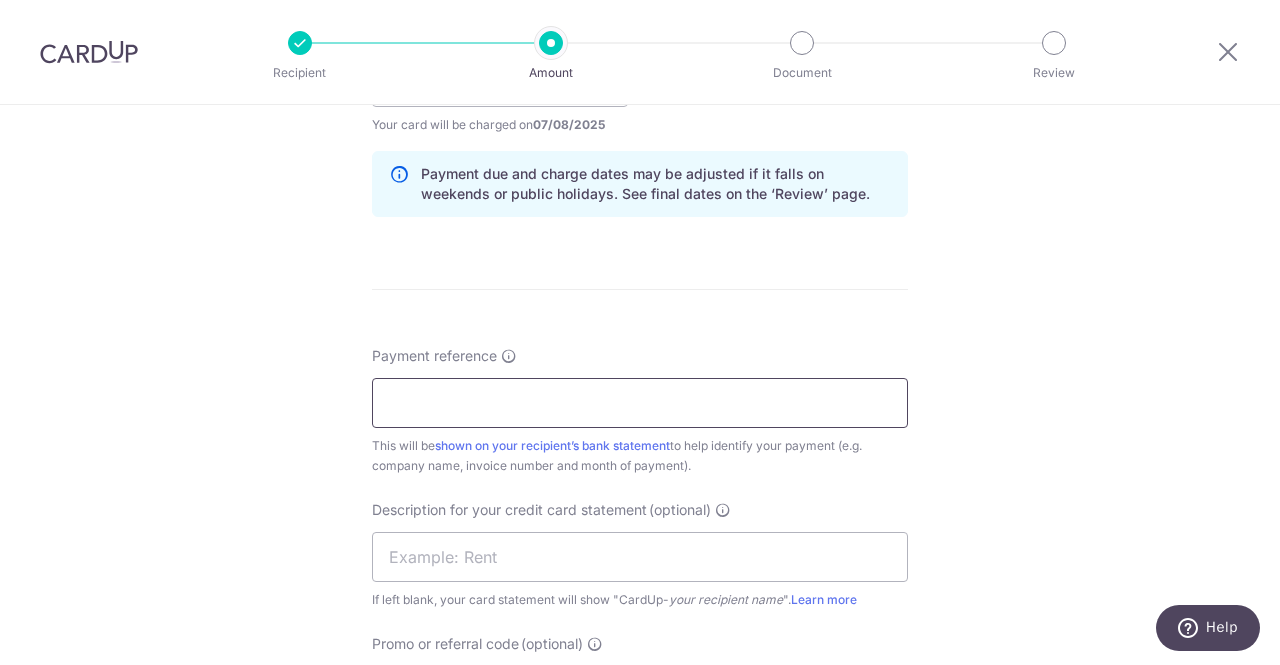 click on "Payment reference" at bounding box center (640, 403) 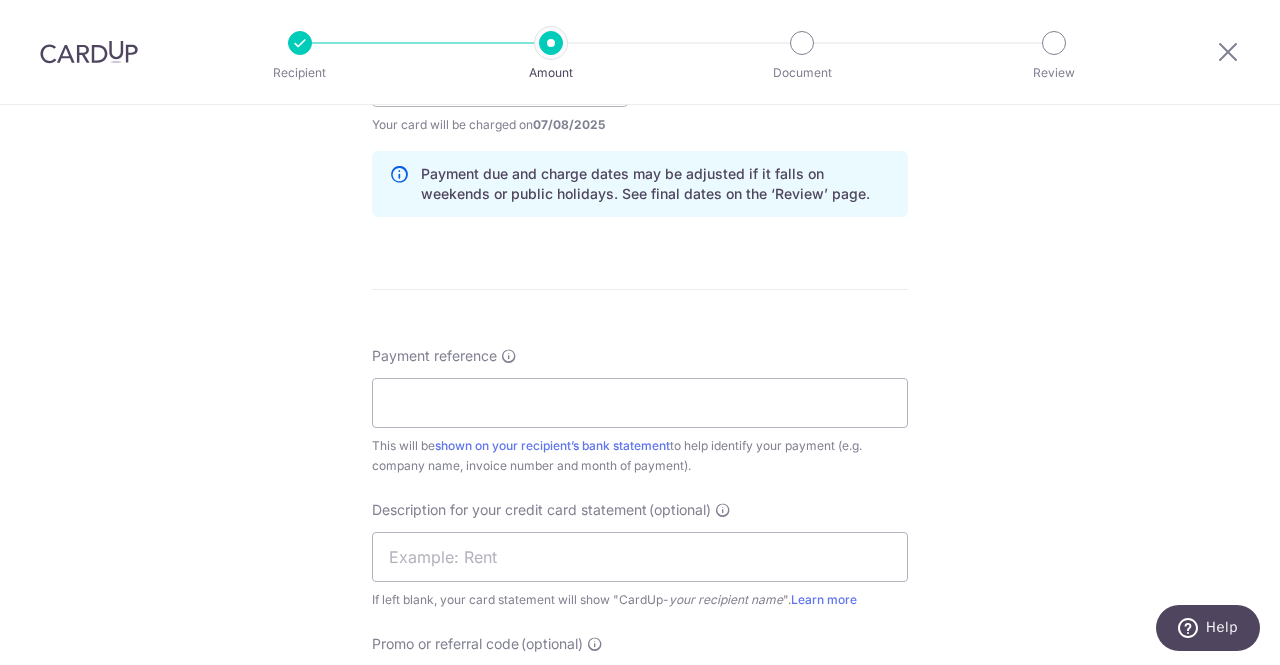 click on "Enter payment amount
Select Card
**** [CARD_NUMBER]
Add credit card
Your Cards
**** [CARD_NUMBER]
Secure 256-bit SSL
Text
New card details" at bounding box center (640, 117) 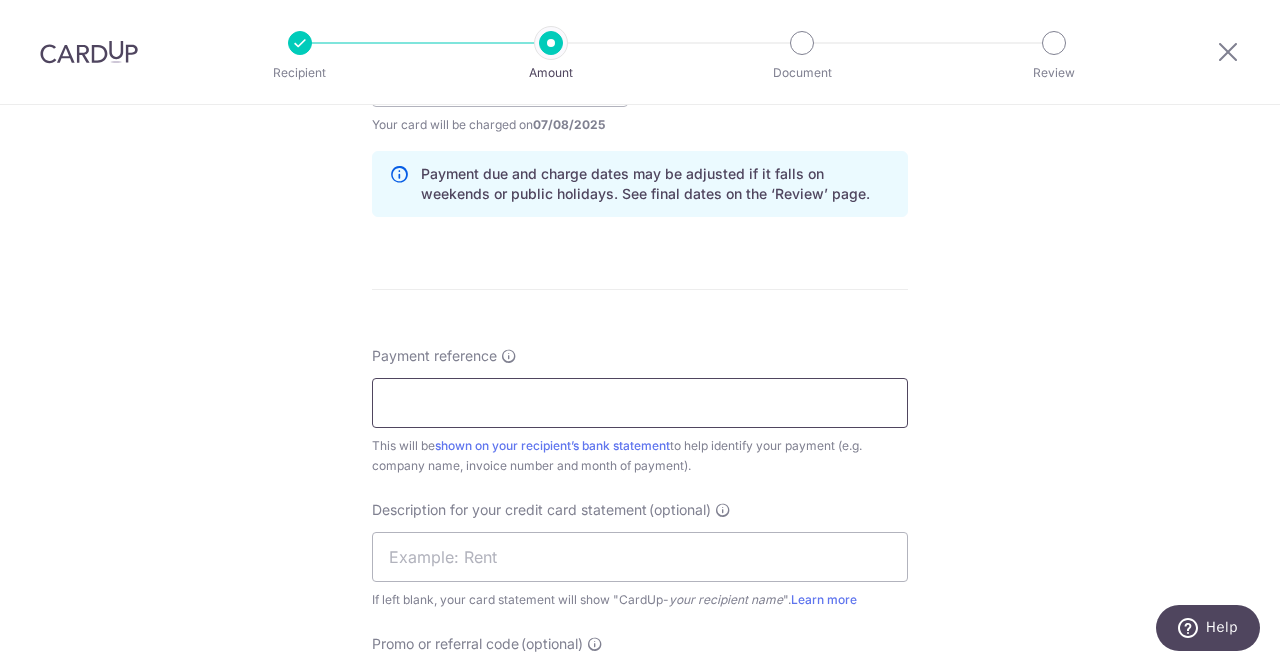 click on "Payment reference" at bounding box center (640, 403) 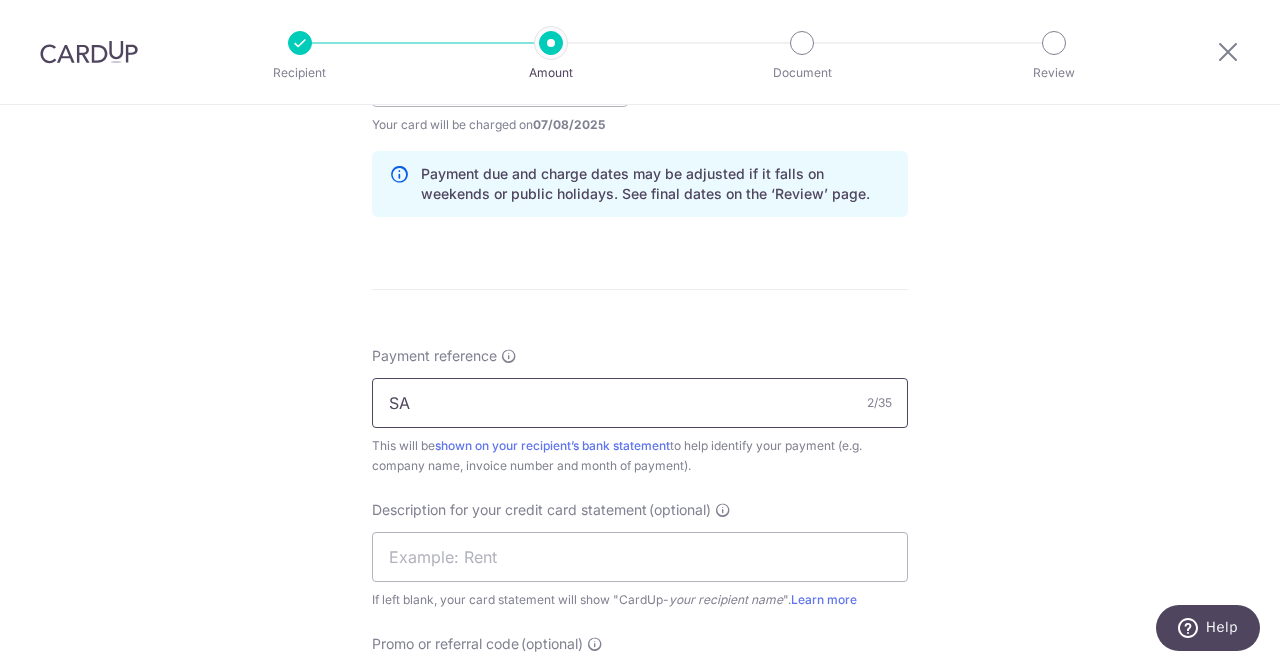 paste on "84192" 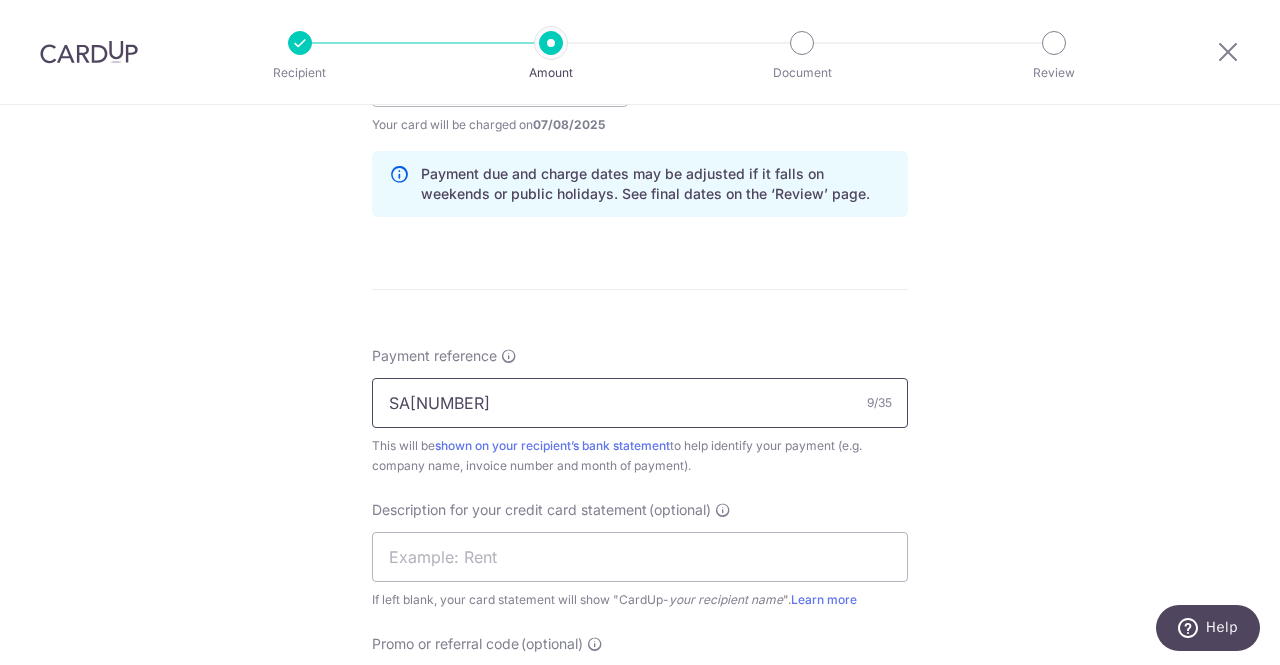 paste on "84192" 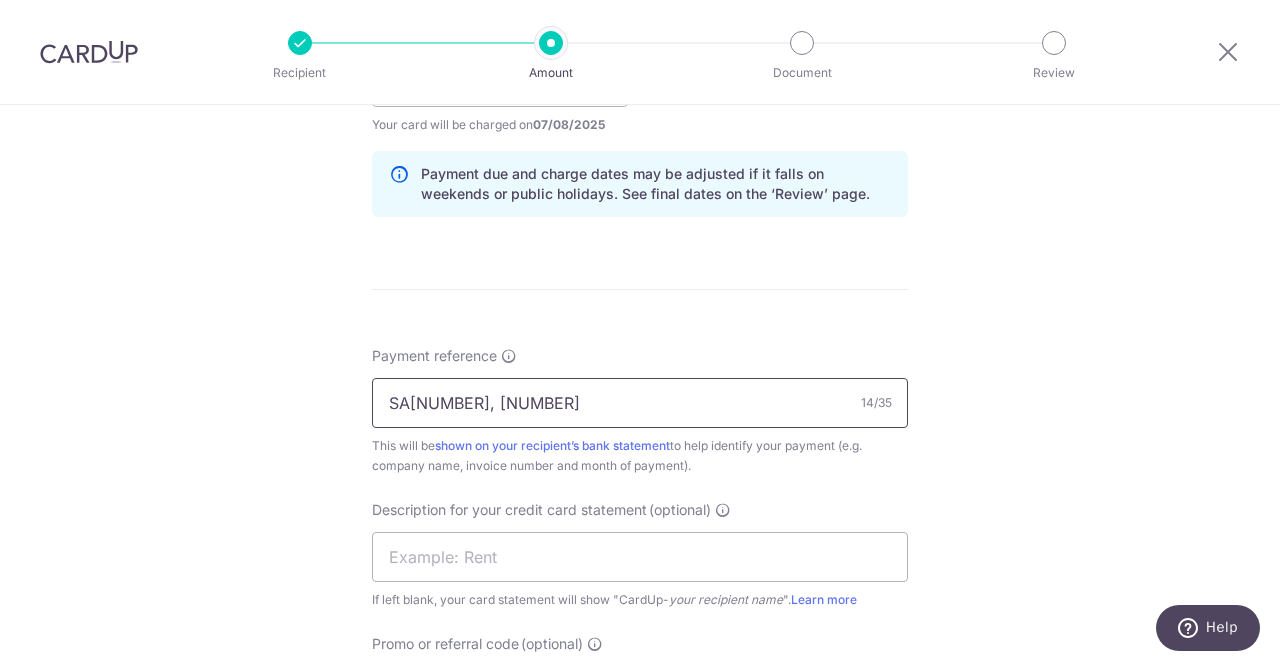 click on "SA84192, 84192" at bounding box center (640, 403) 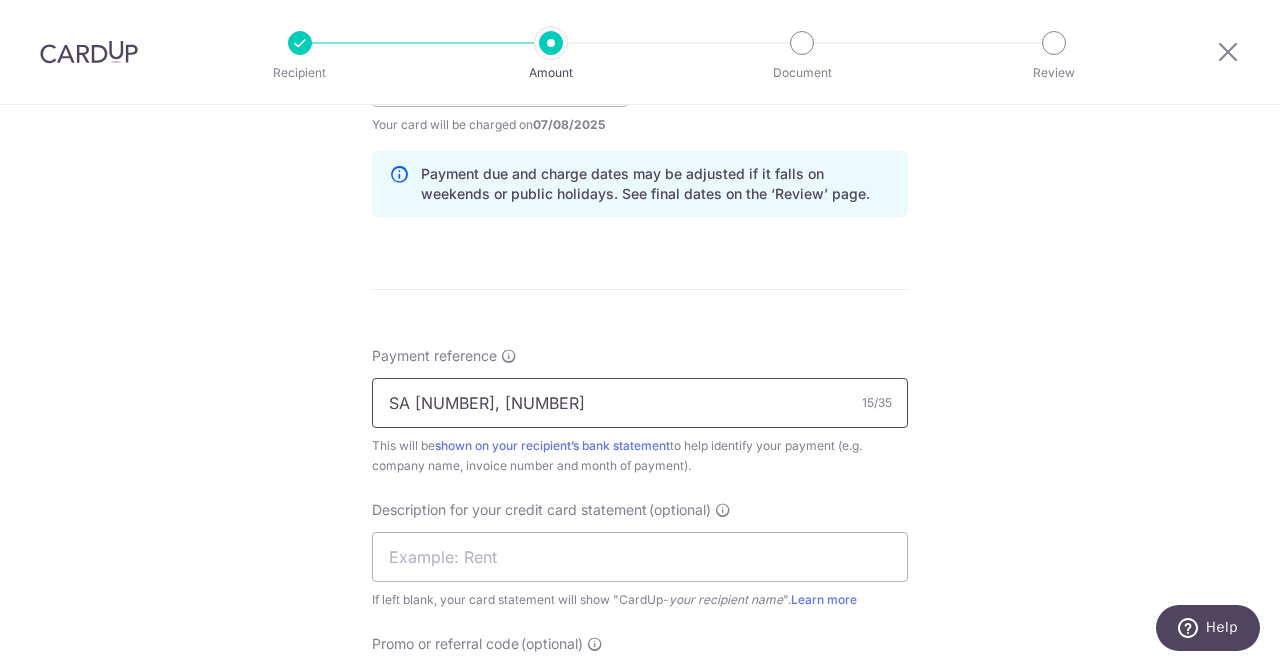 click on "SA 84192, 84192" at bounding box center (640, 403) 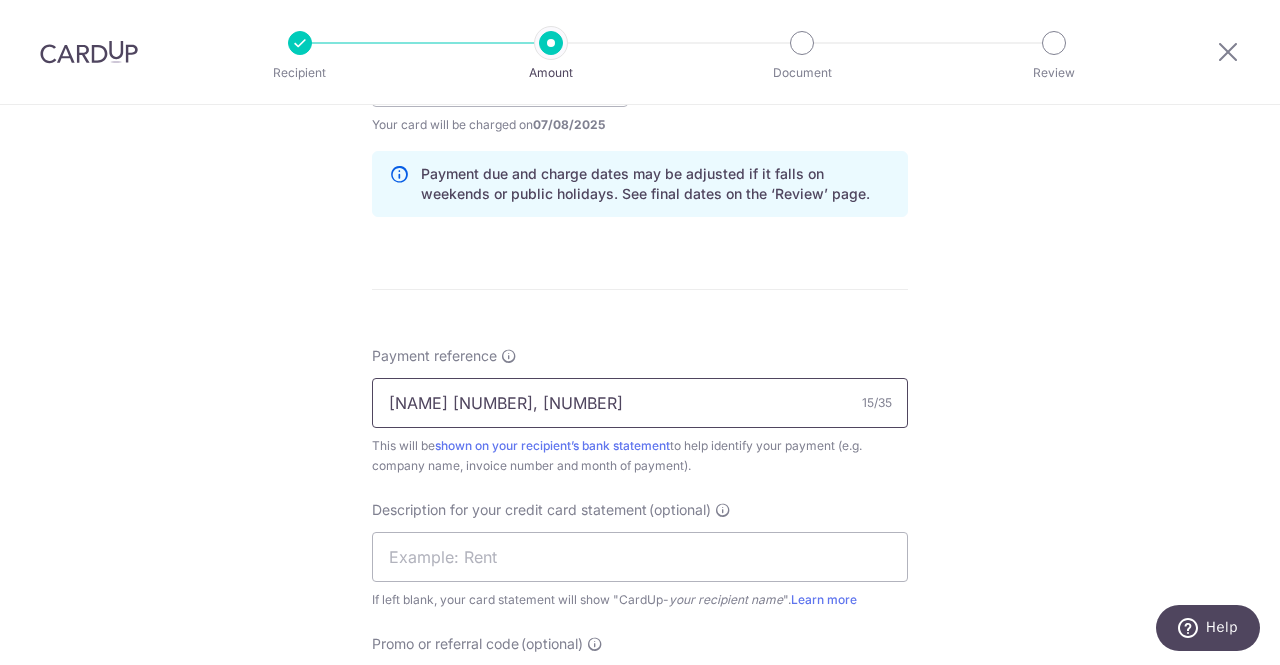 click on "SA 84192, 84193" at bounding box center (640, 403) 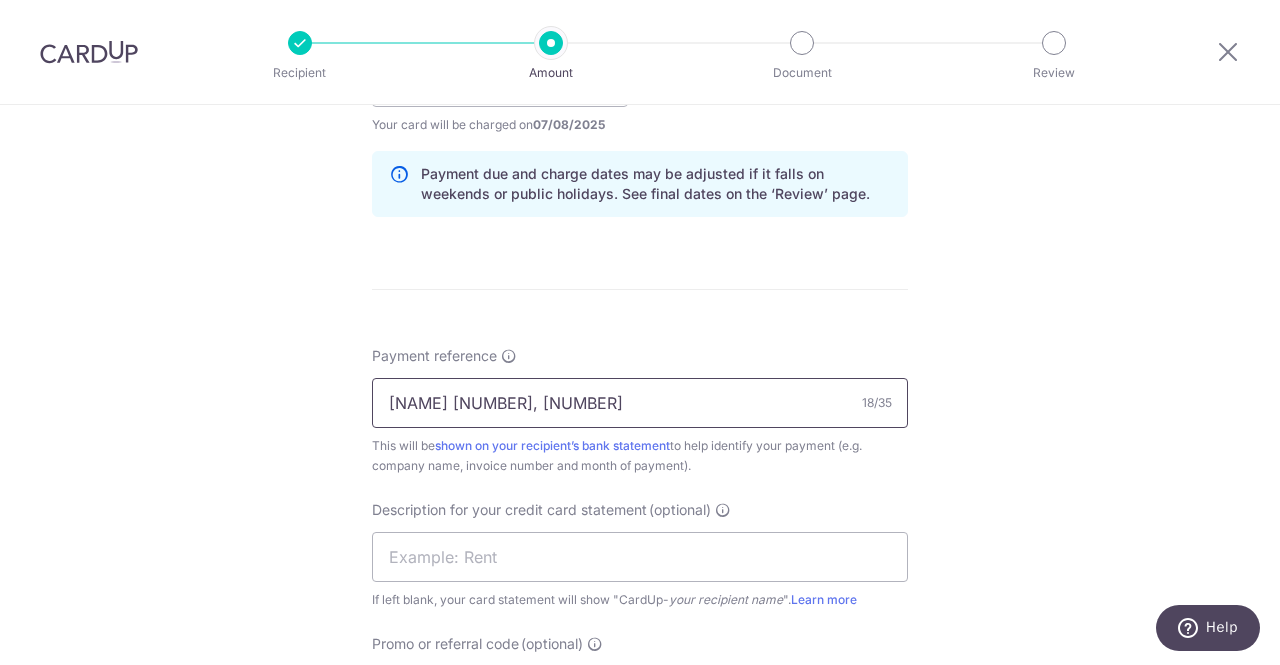 type on "SMART [NUMBER], [NUMBER]" 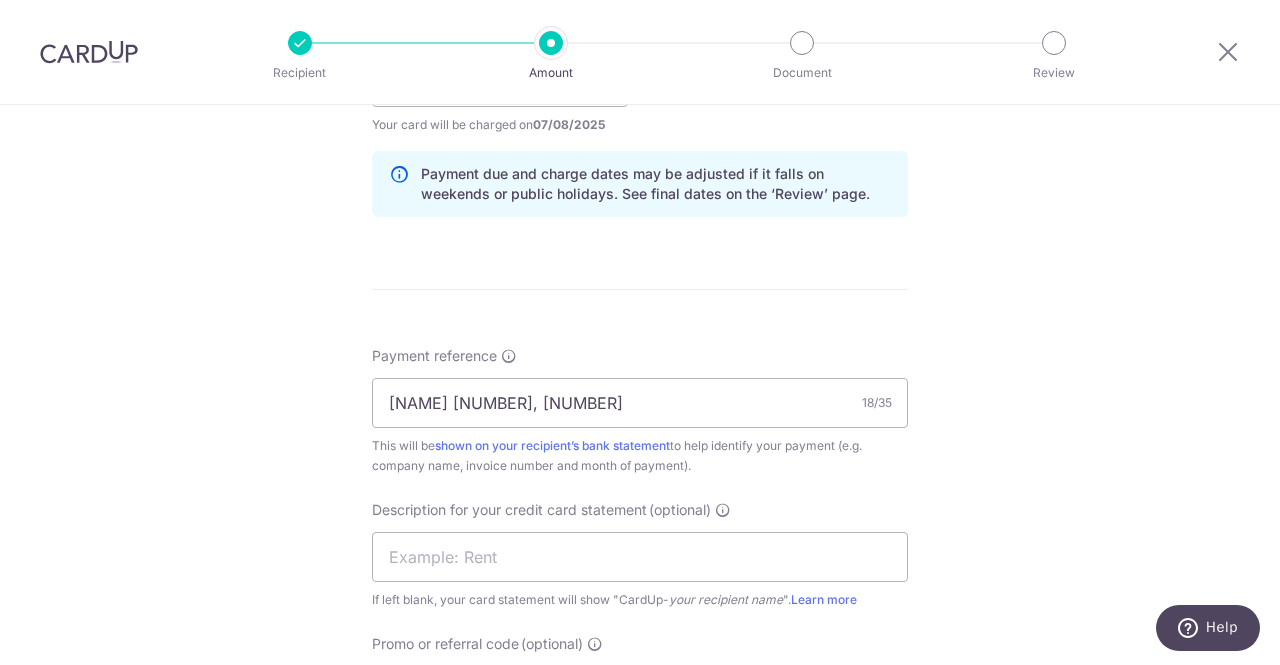 click on "Enter payment amount
SGD
11,771.92
11771.92
GST
(optional)
SGD
Select Card
**** [CARD_NUMBER]
Add credit card
Your Cards
**** [CARD_NUMBER]
Secure 256-bit SSL
Text
New card details" at bounding box center [640, 136] 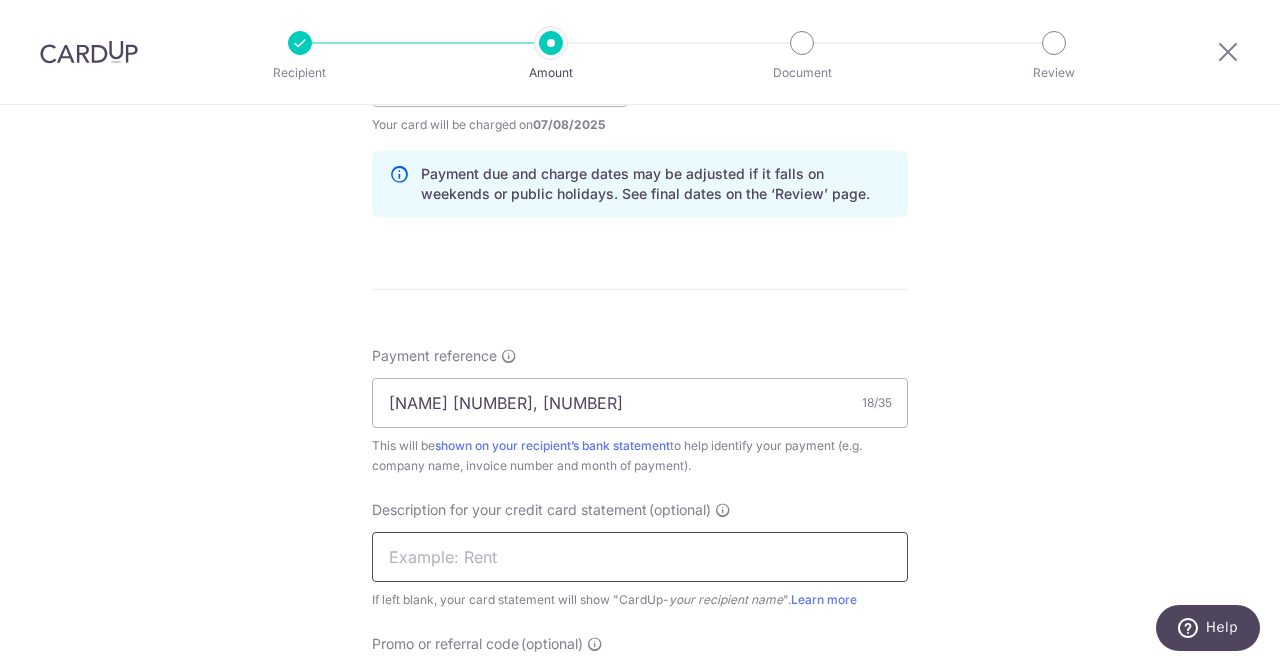 click at bounding box center [640, 557] 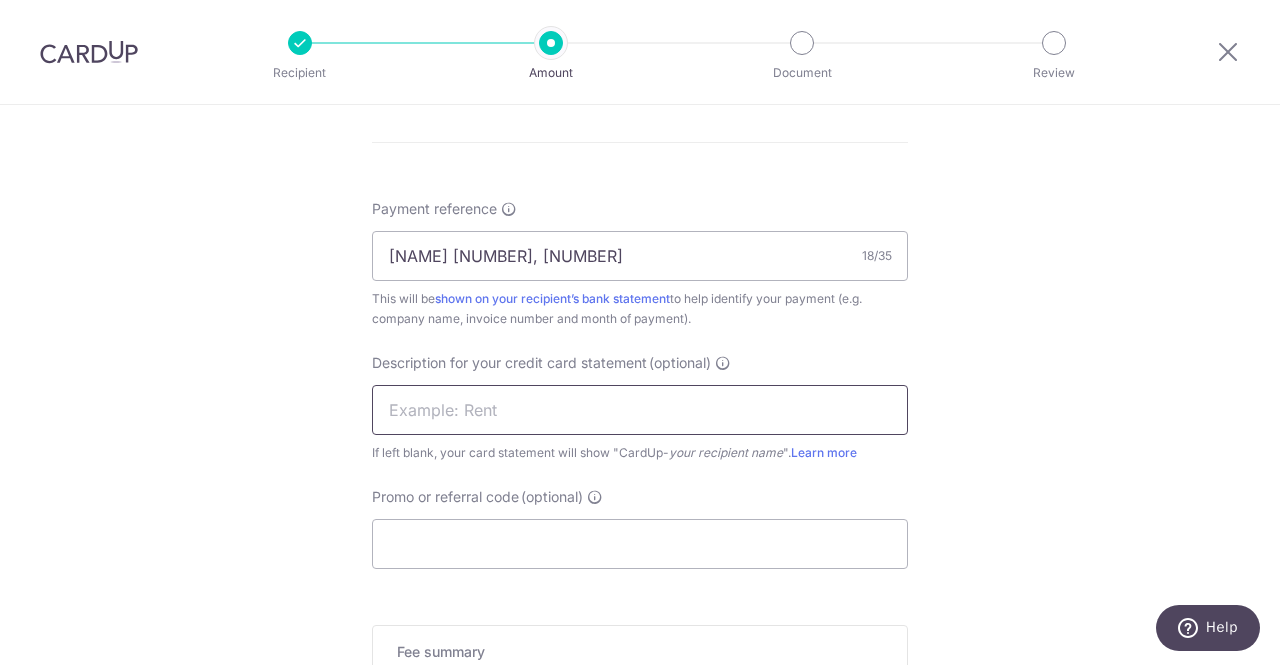 scroll, scrollTop: 1200, scrollLeft: 0, axis: vertical 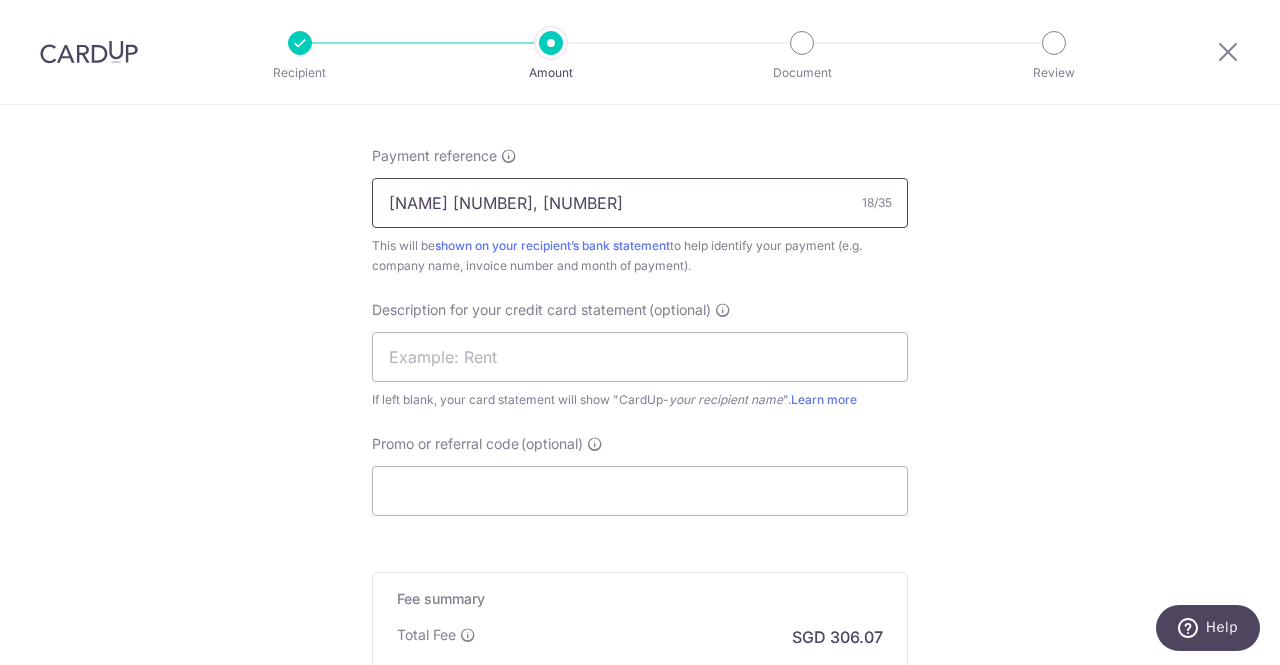 drag, startPoint x: 556, startPoint y: 201, endPoint x: 447, endPoint y: 209, distance: 109.29318 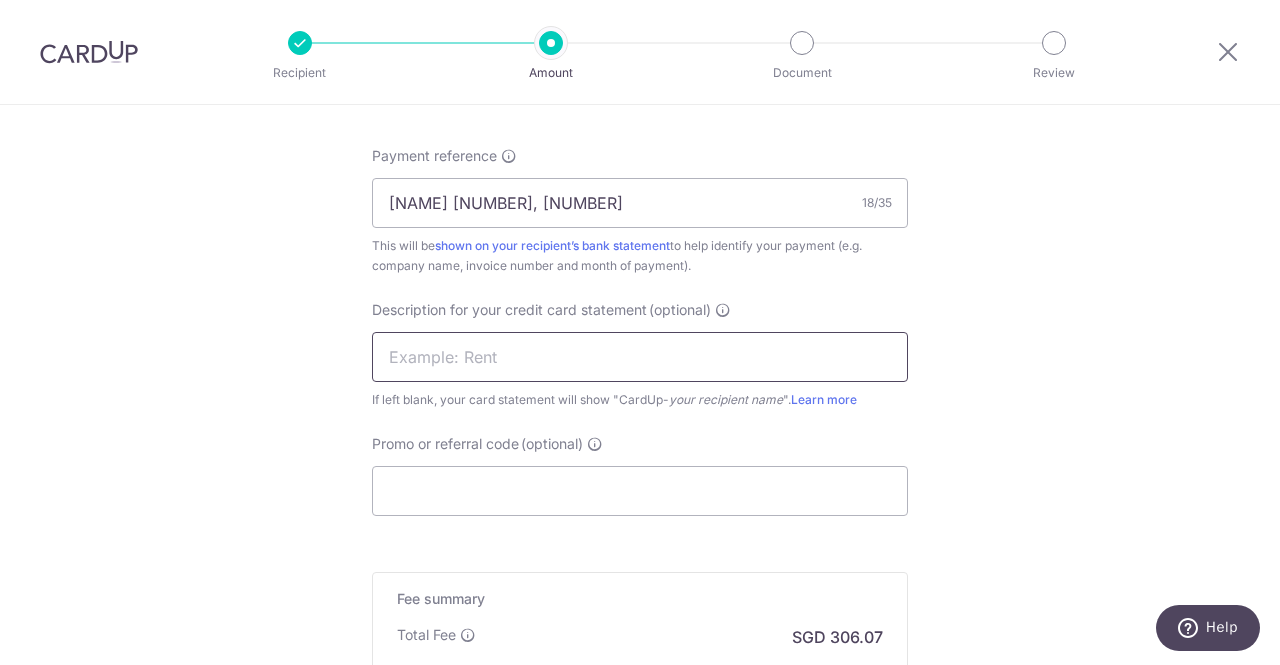 click at bounding box center [640, 357] 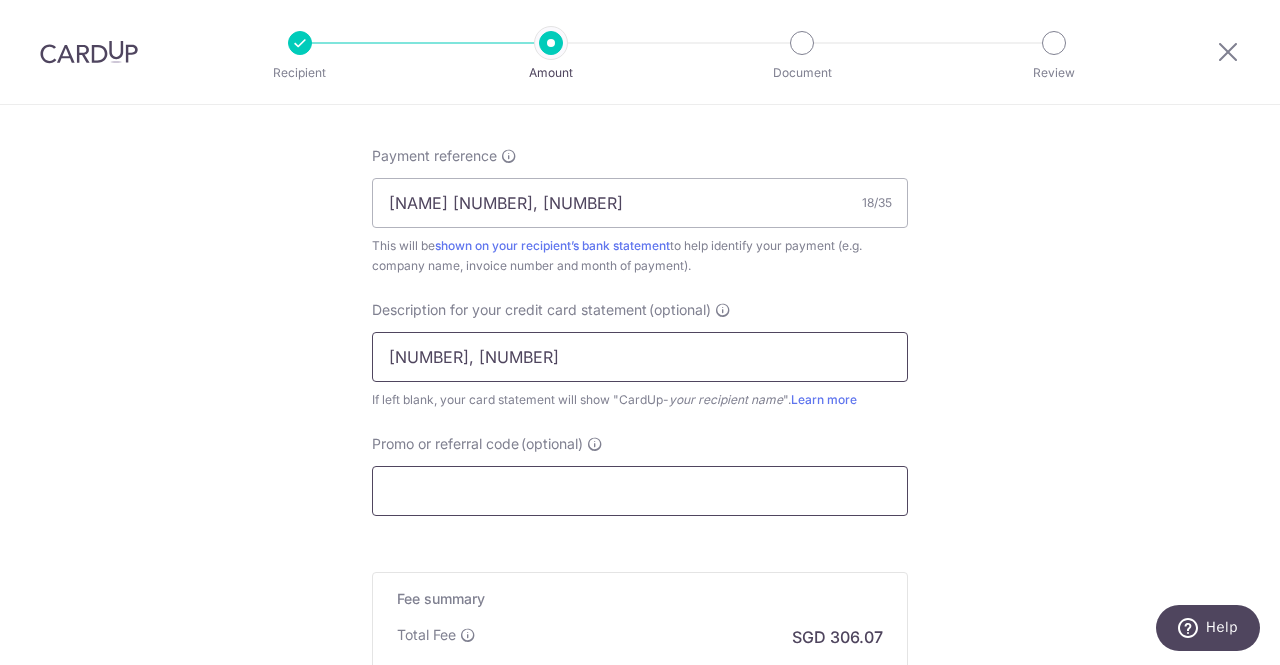 type on "84192, 84193" 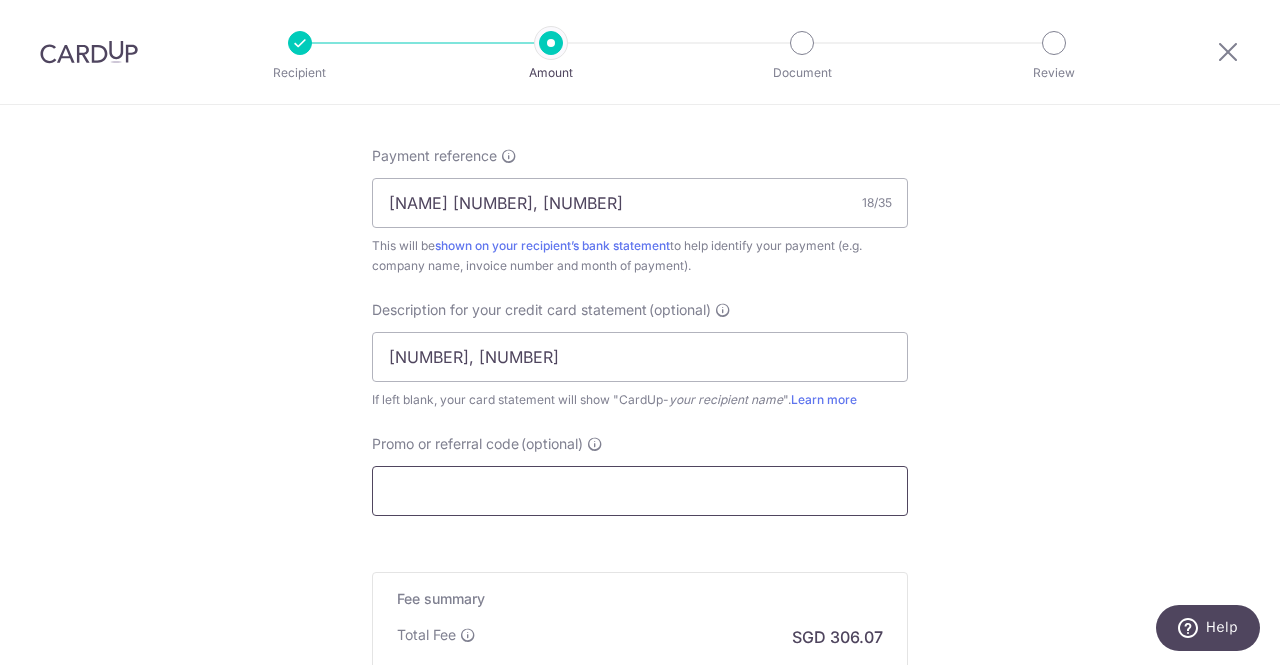 click on "Promo or referral code
(optional)" at bounding box center (640, 491) 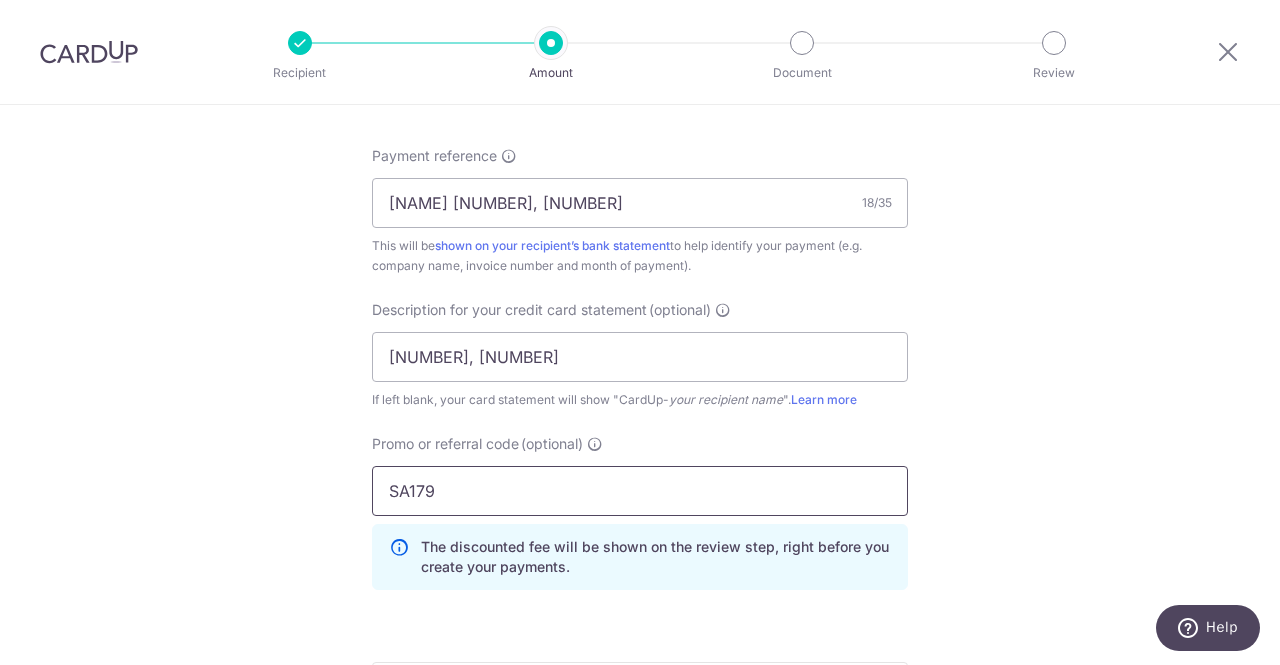 type on "SA179" 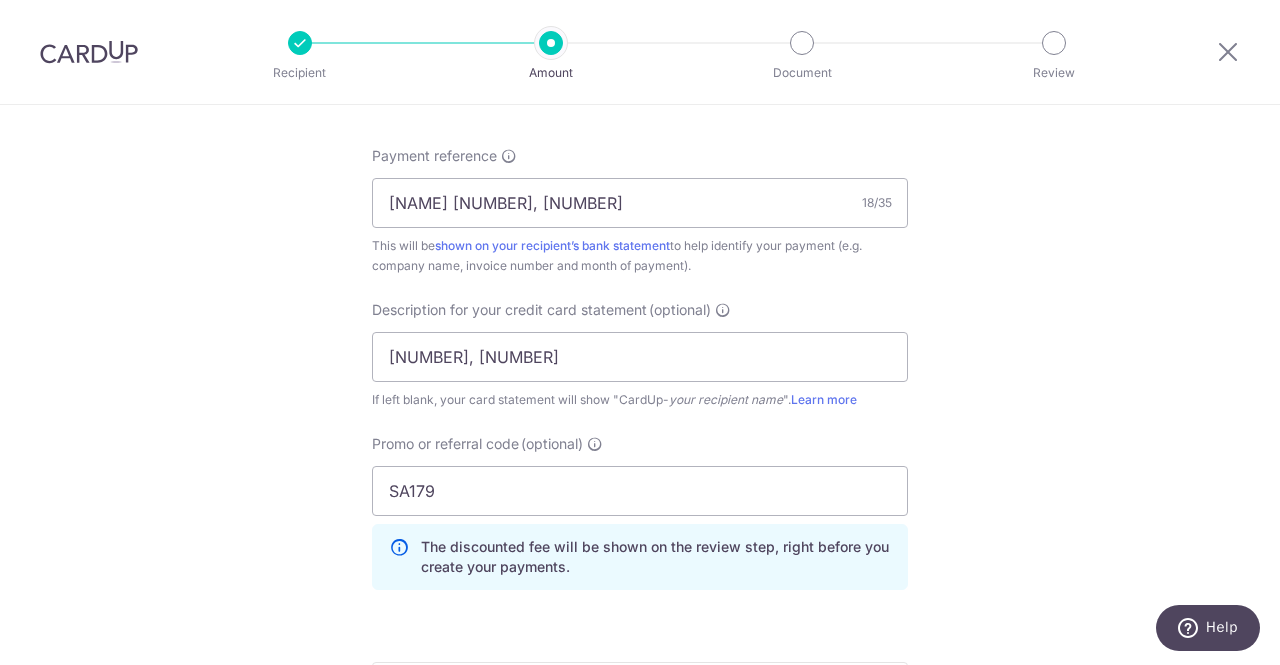 click on "Tell us more about your payment
Enter payment amount
SGD
11,771.92
11771.92
GST
(optional)
SGD
Select Card
**** 1915
Add credit card
Your Cards
**** 1915
Secure 256-bit SSL
Text" at bounding box center (640, -38) 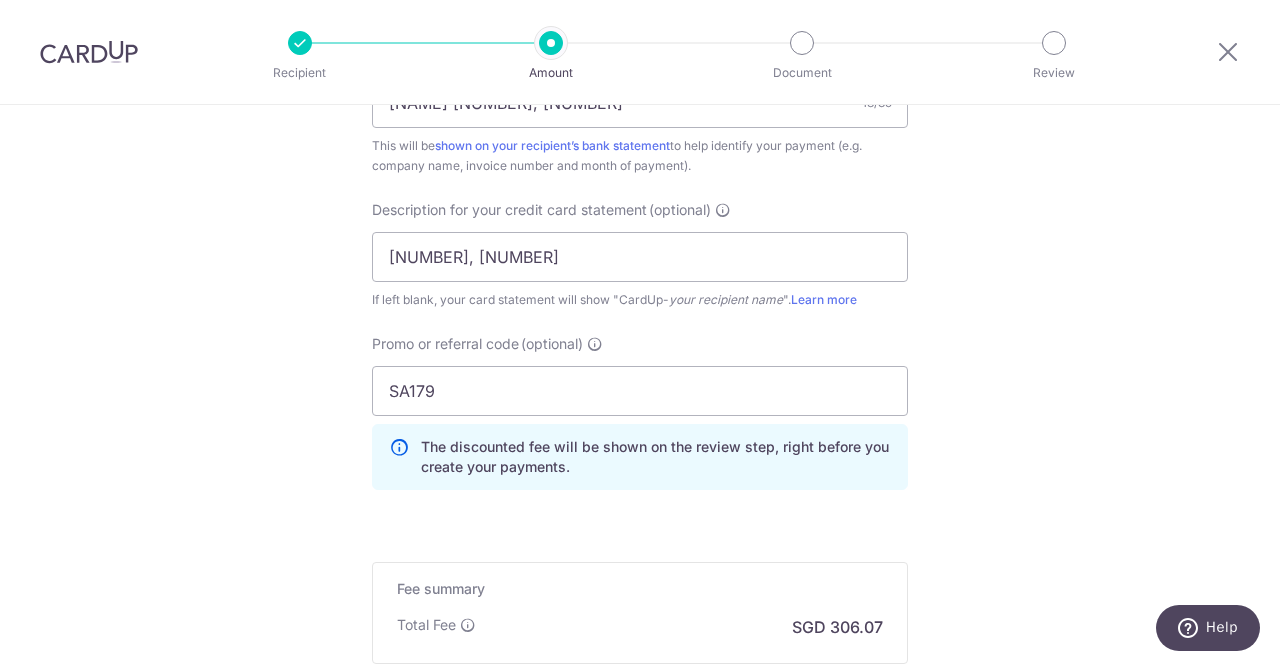 scroll, scrollTop: 1500, scrollLeft: 0, axis: vertical 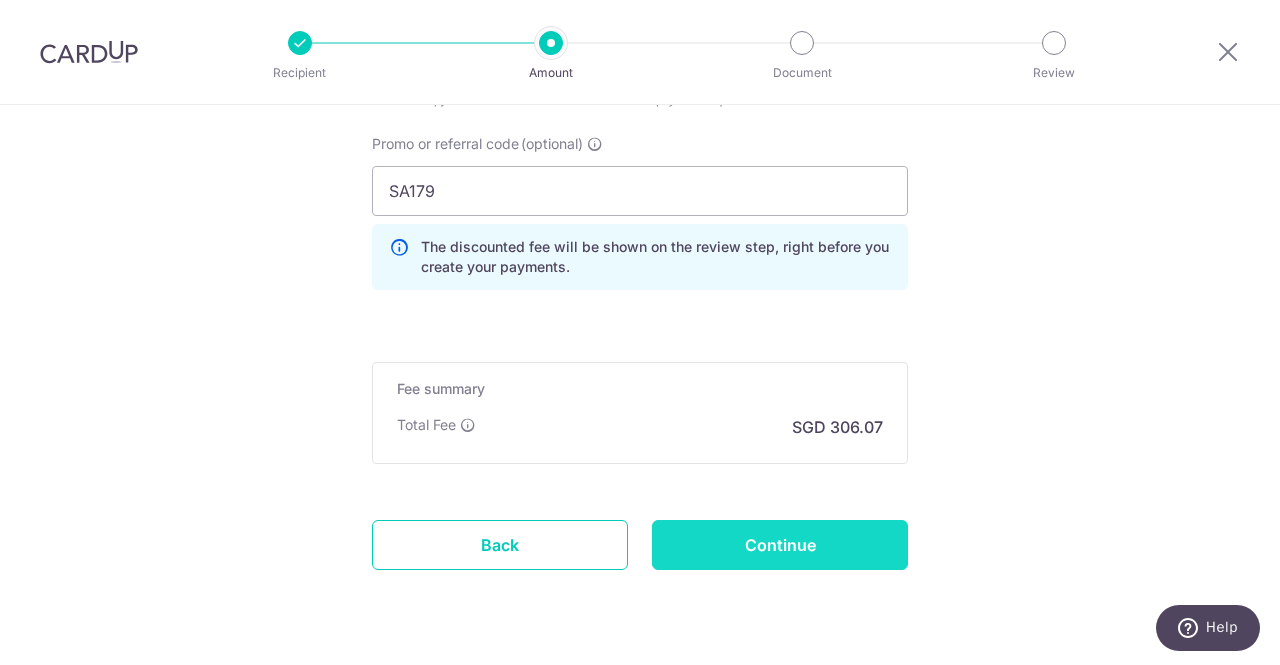 click on "Continue" at bounding box center [780, 545] 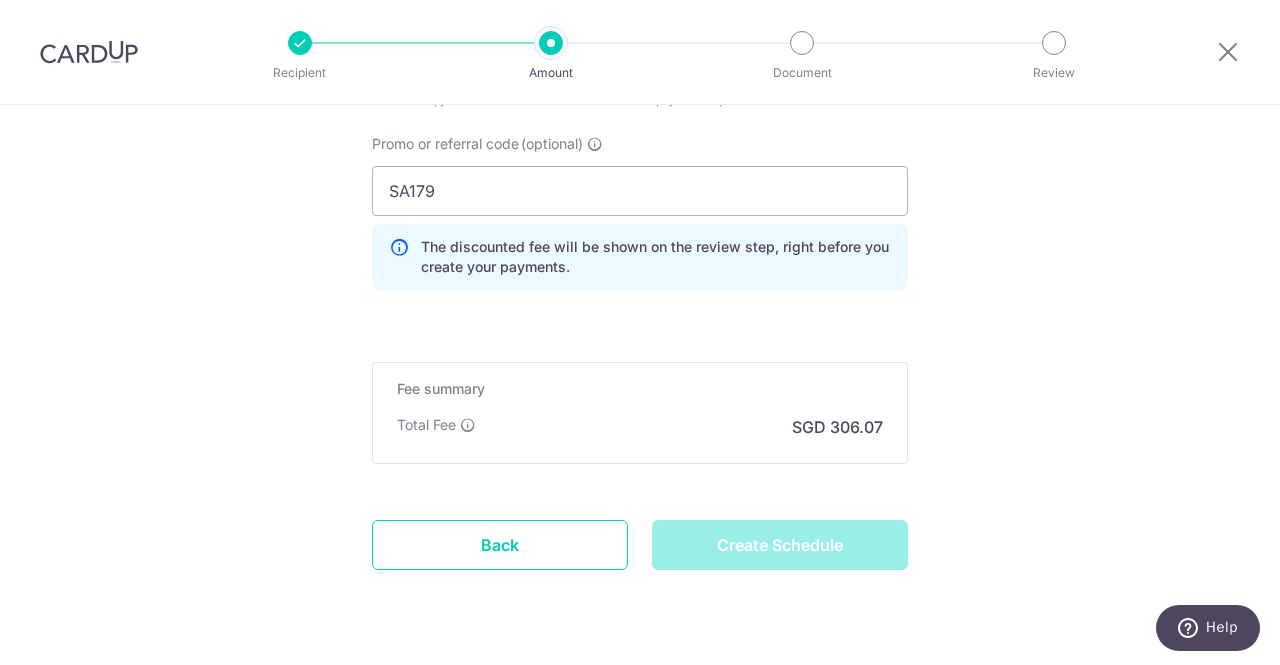 type on "Create Schedule" 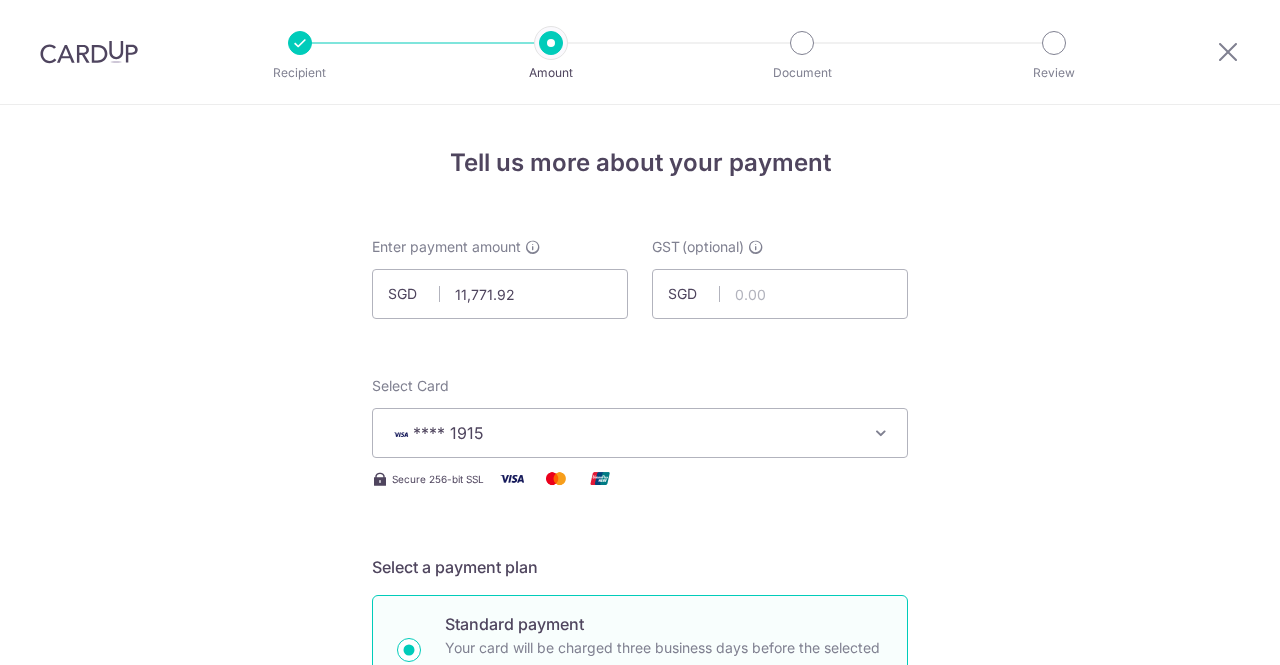 scroll, scrollTop: 0, scrollLeft: 0, axis: both 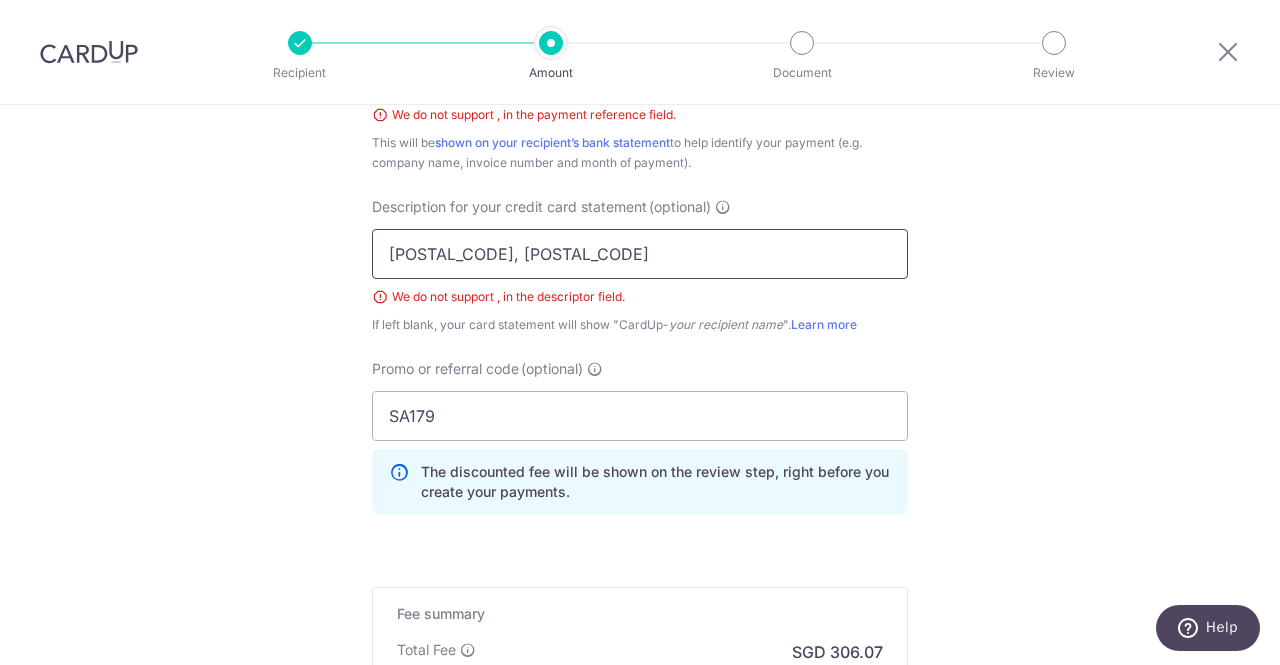 click on "[POSTAL_CODE], [POSTAL_CODE]" at bounding box center [640, 254] 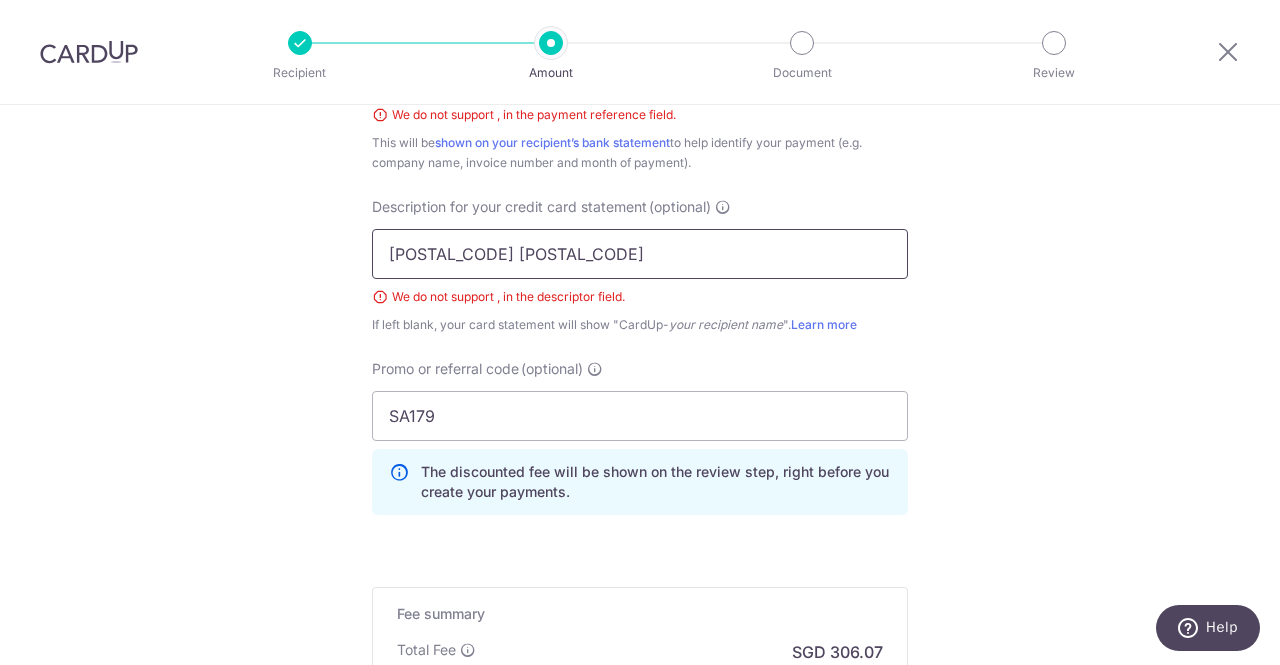 type on "[POSTAL_CODE] [POSTAL_CODE]" 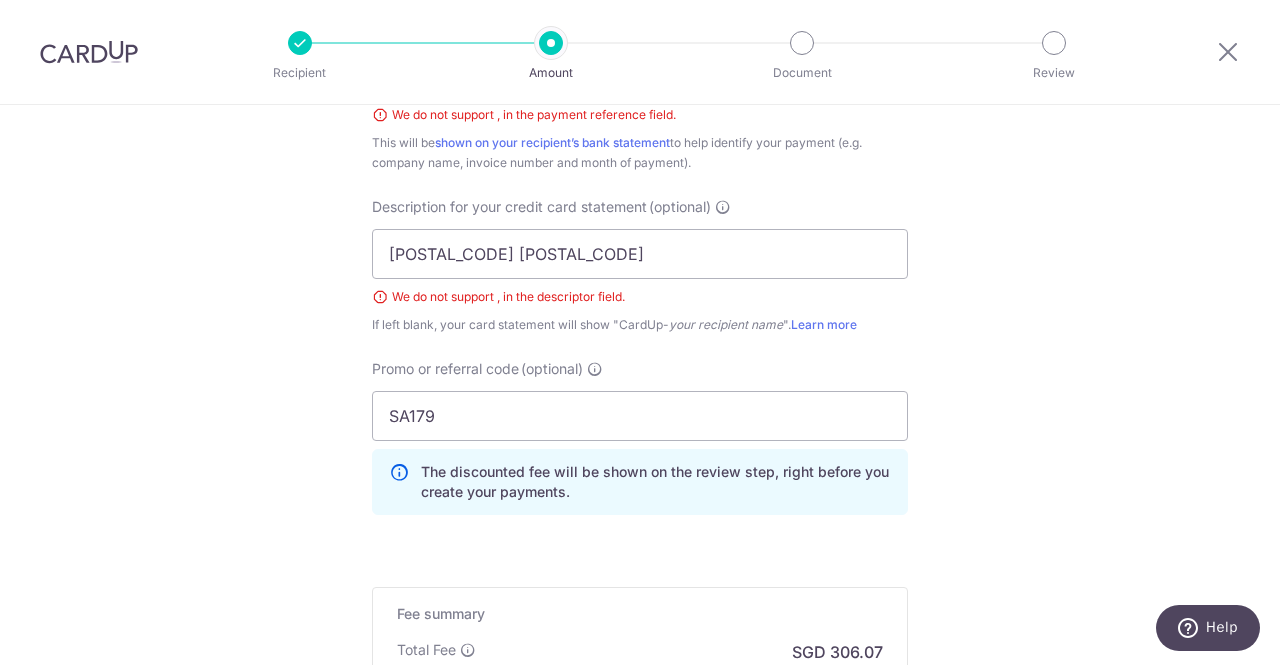 click on "Secure 256-bit SSL" at bounding box center (640, -141) 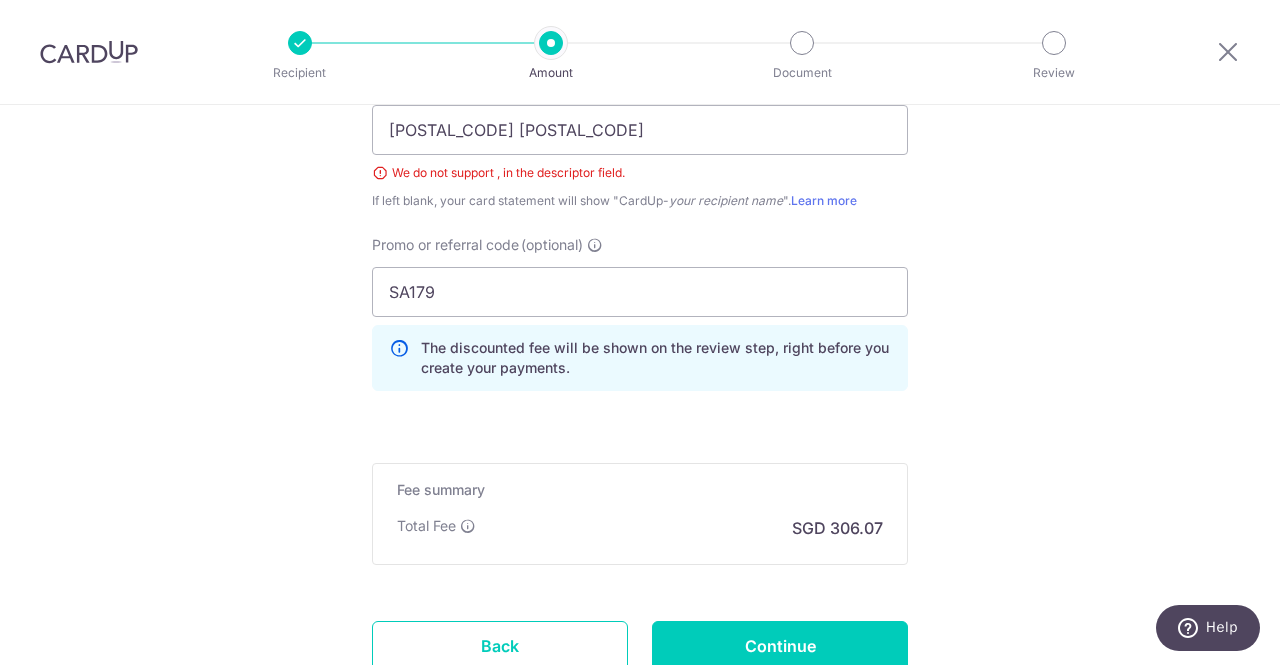 scroll, scrollTop: 1611, scrollLeft: 0, axis: vertical 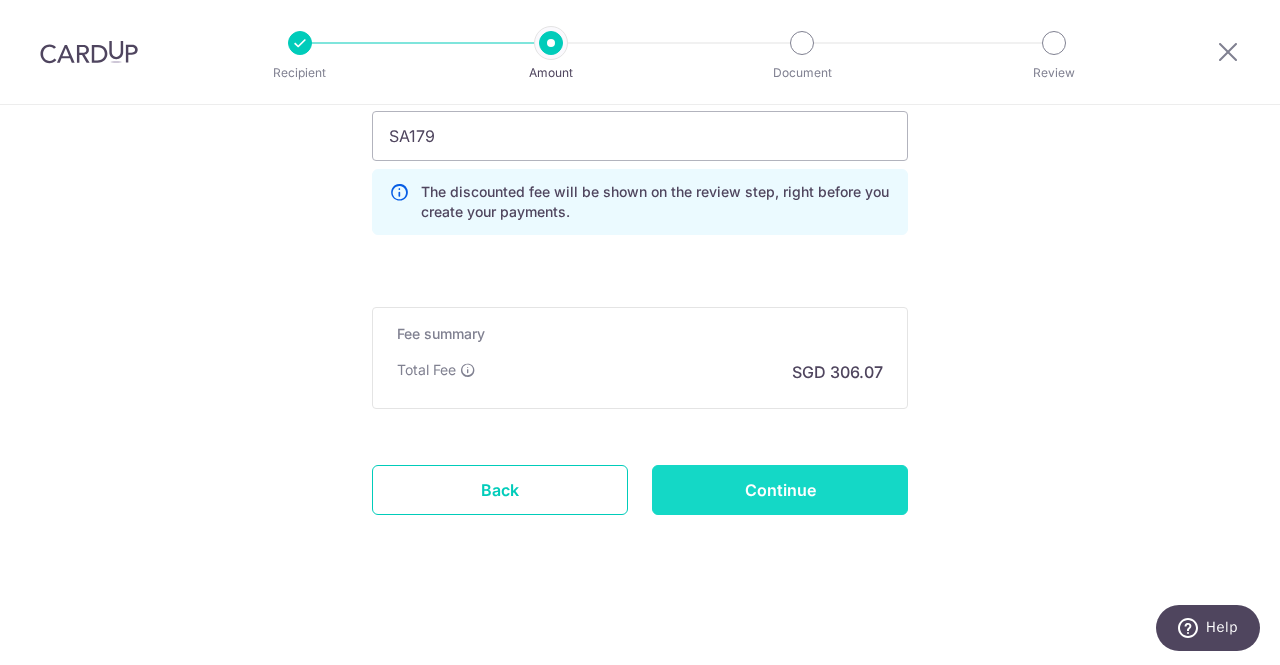 click on "Continue" at bounding box center [780, 490] 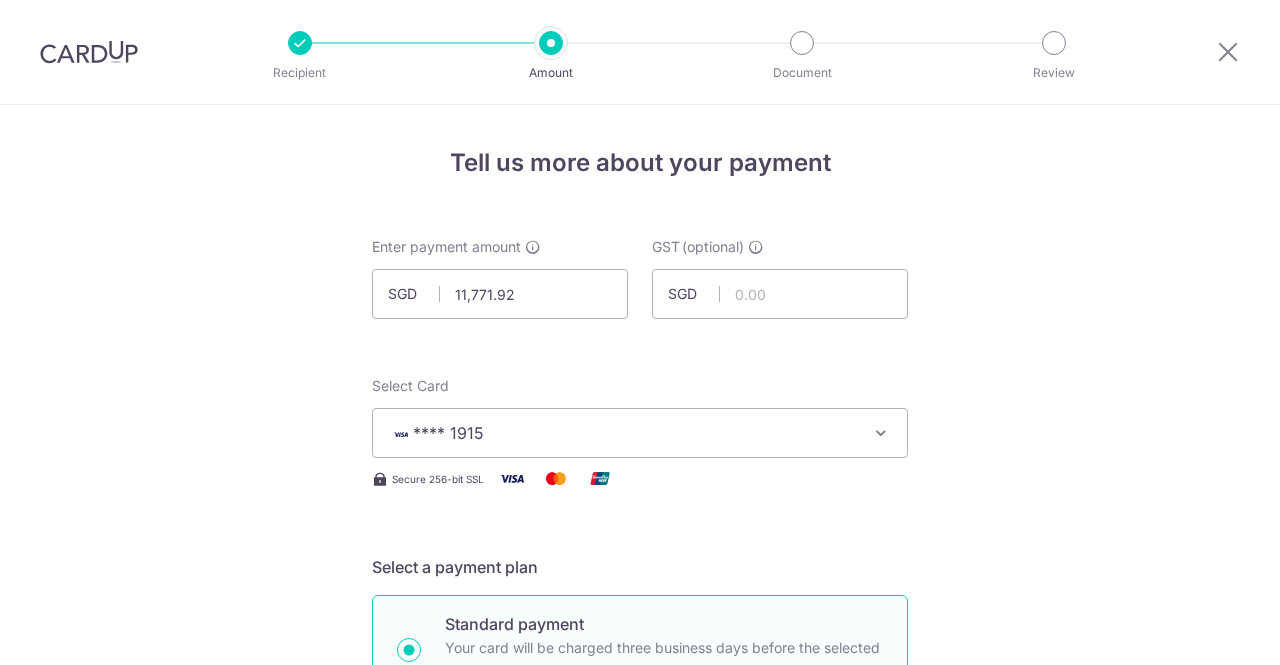 scroll, scrollTop: 0, scrollLeft: 0, axis: both 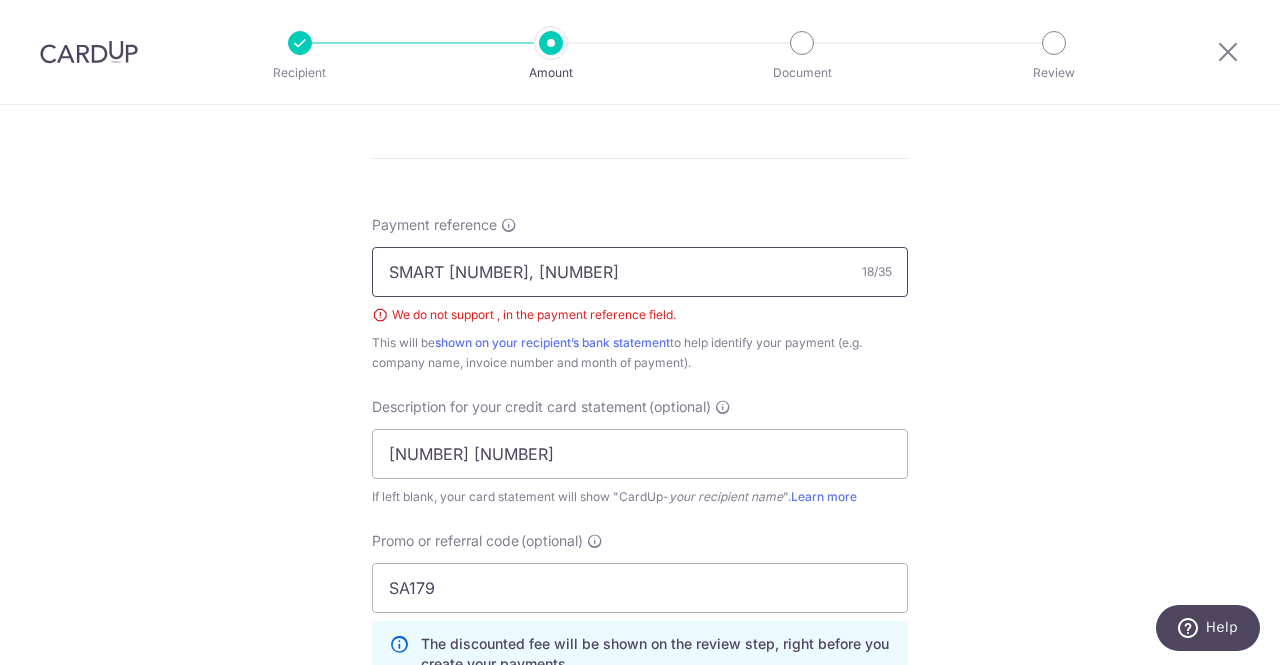 click on "SMART [NUMBER], [NUMBER]" at bounding box center [640, 272] 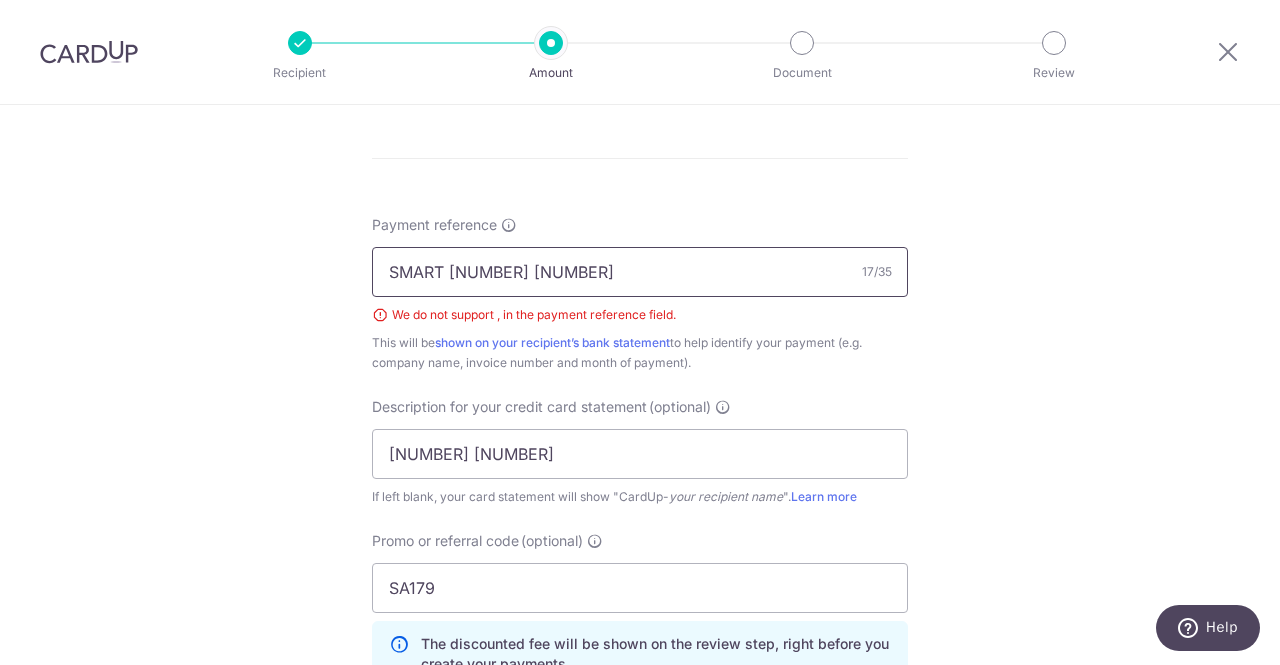 type on "SMART [NUMBER] [NUMBER]" 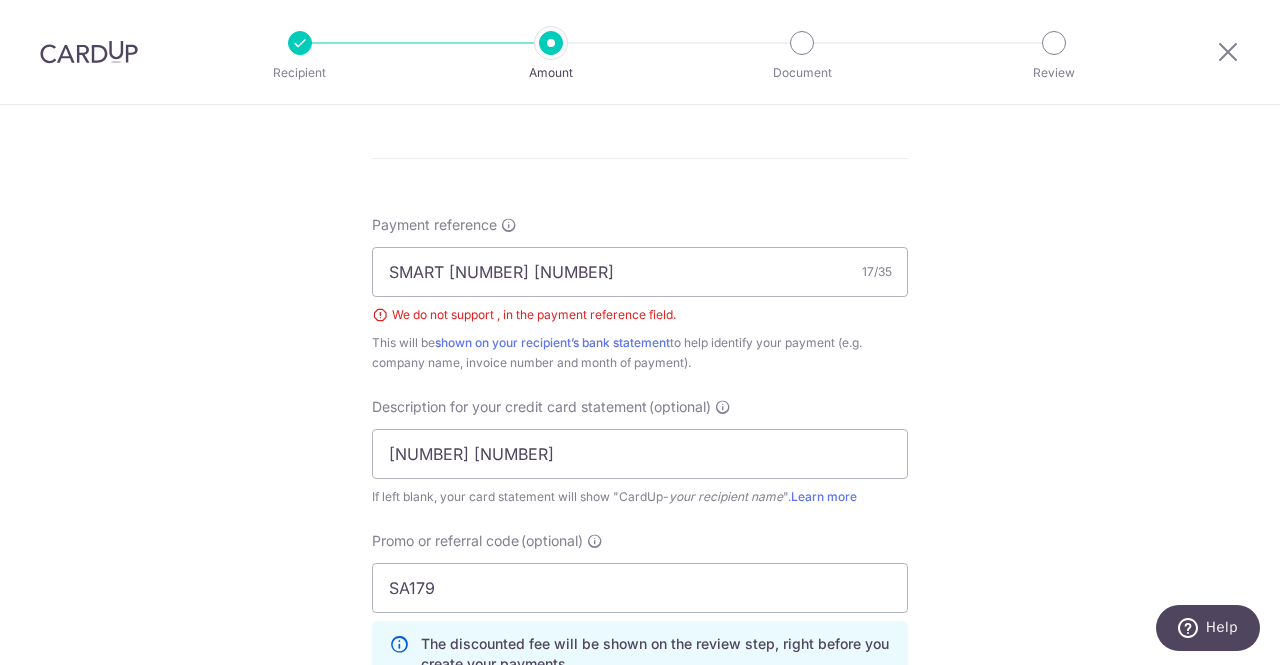 click on "Enter payment amount
Select Card
**** [CARD_NUMBER]
Add credit card
Your Cards
**** [CARD_NUMBER]
Secure 256-bit SSL
Text
New card details" at bounding box center (640, 45) 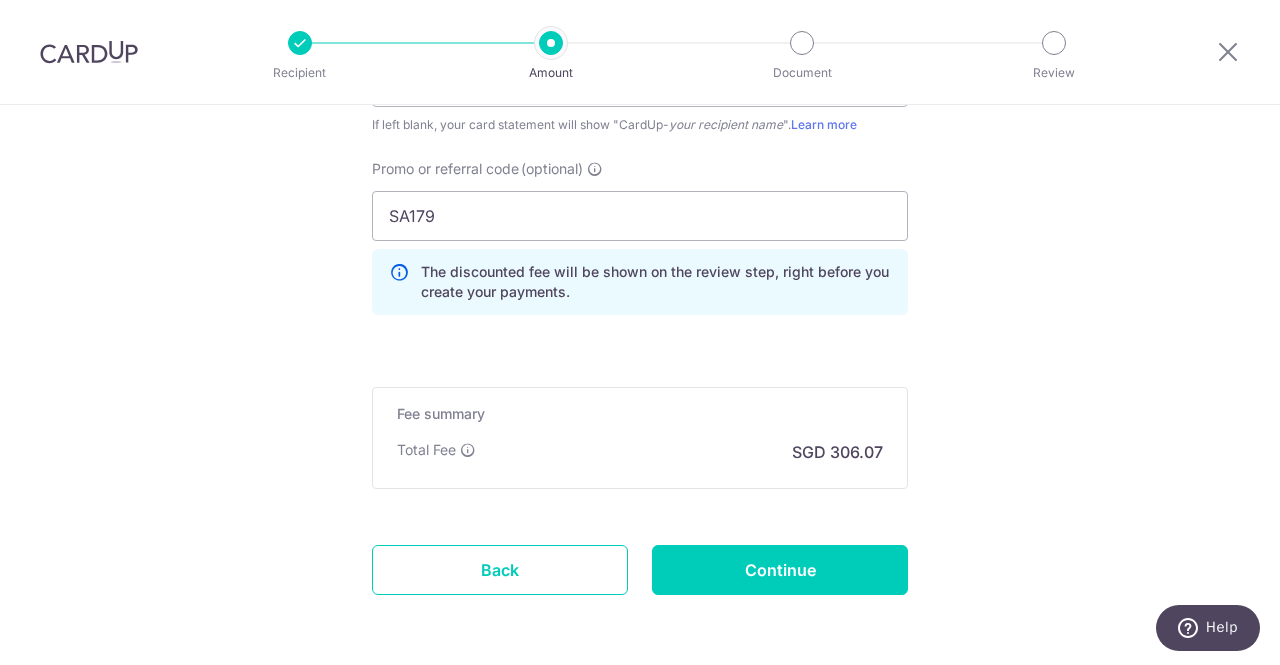 scroll, scrollTop: 1531, scrollLeft: 0, axis: vertical 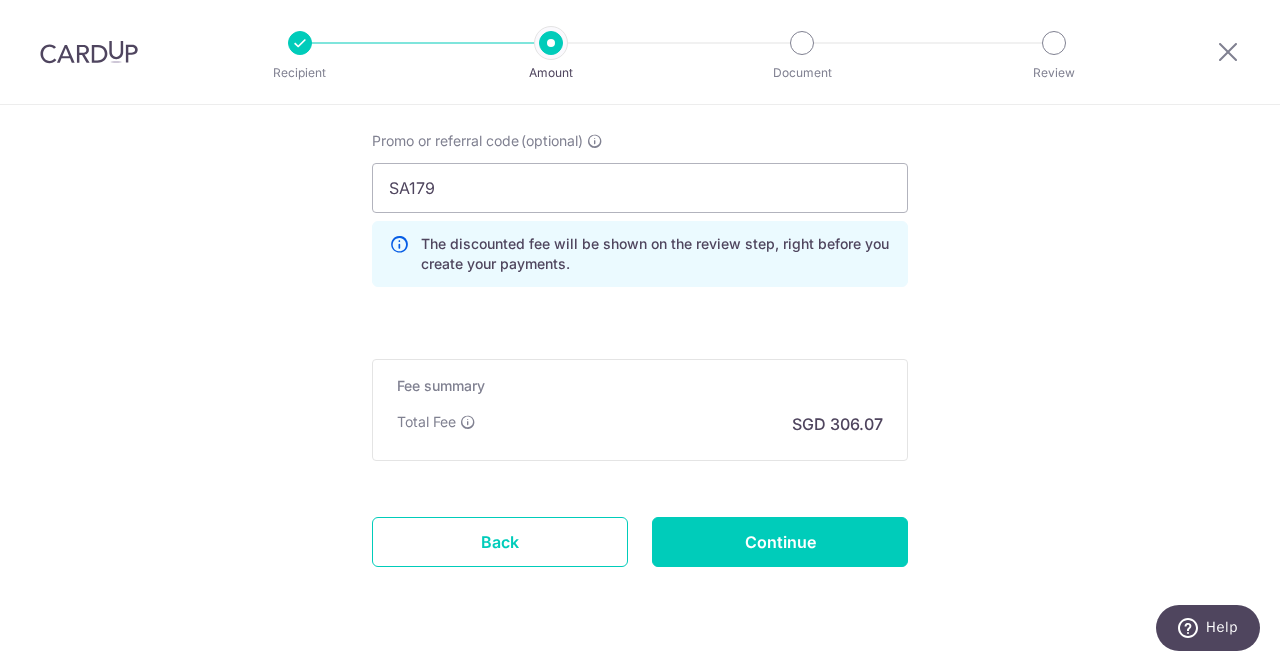 click on "Enter payment amount
SGD
11,771.92
11771.92
GST
(optional)
SGD
Select Card
**** [CARD_NUMBER]
Add credit card
Your Cards
**** [CARD_NUMBER]
Secure 256-bit SSL
Text
New card details" at bounding box center [640, -336] 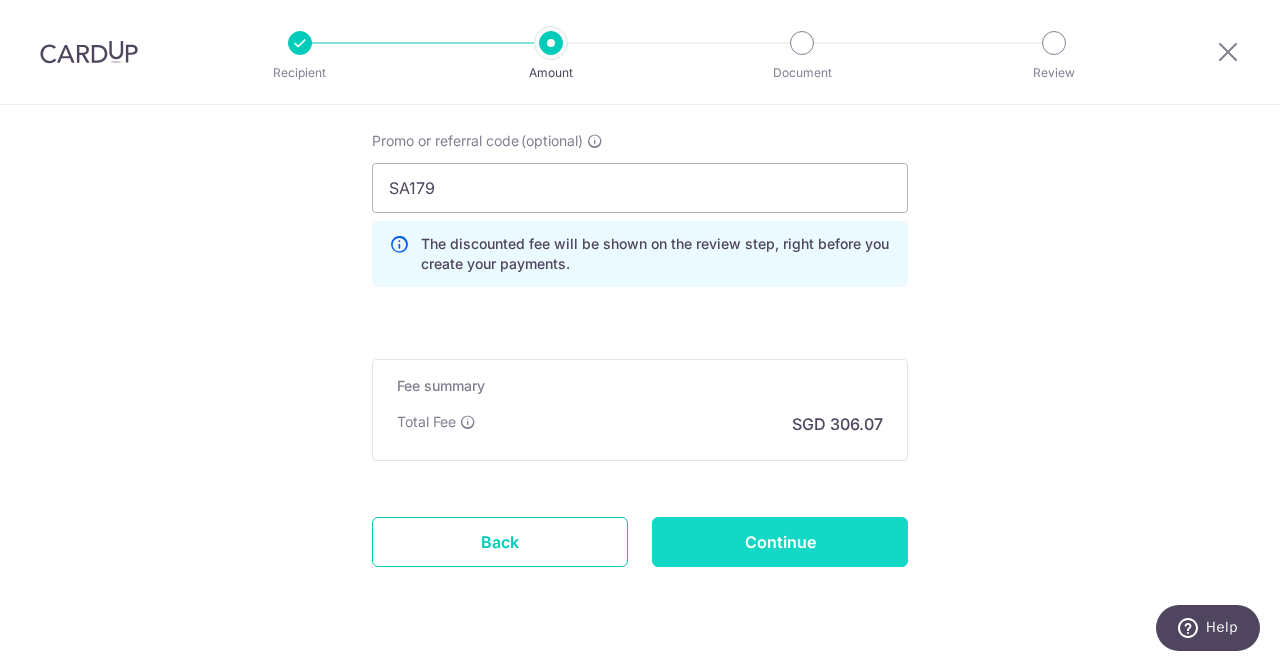 click on "Continue" at bounding box center (780, 542) 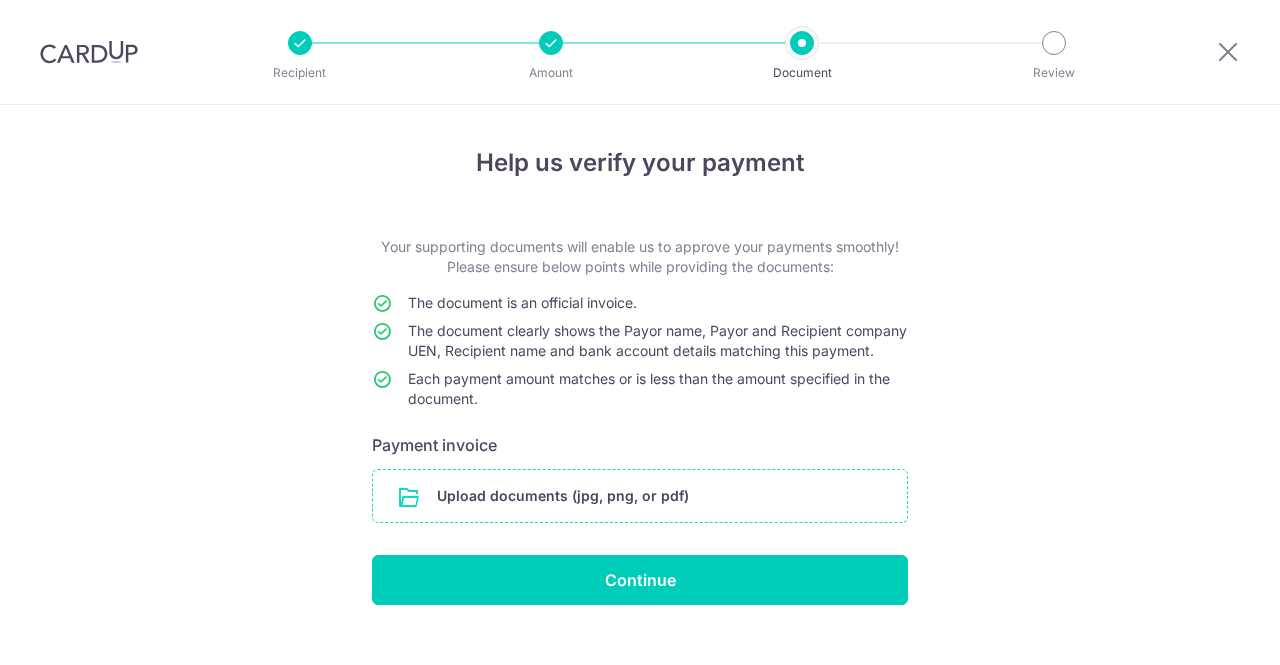 scroll, scrollTop: 0, scrollLeft: 0, axis: both 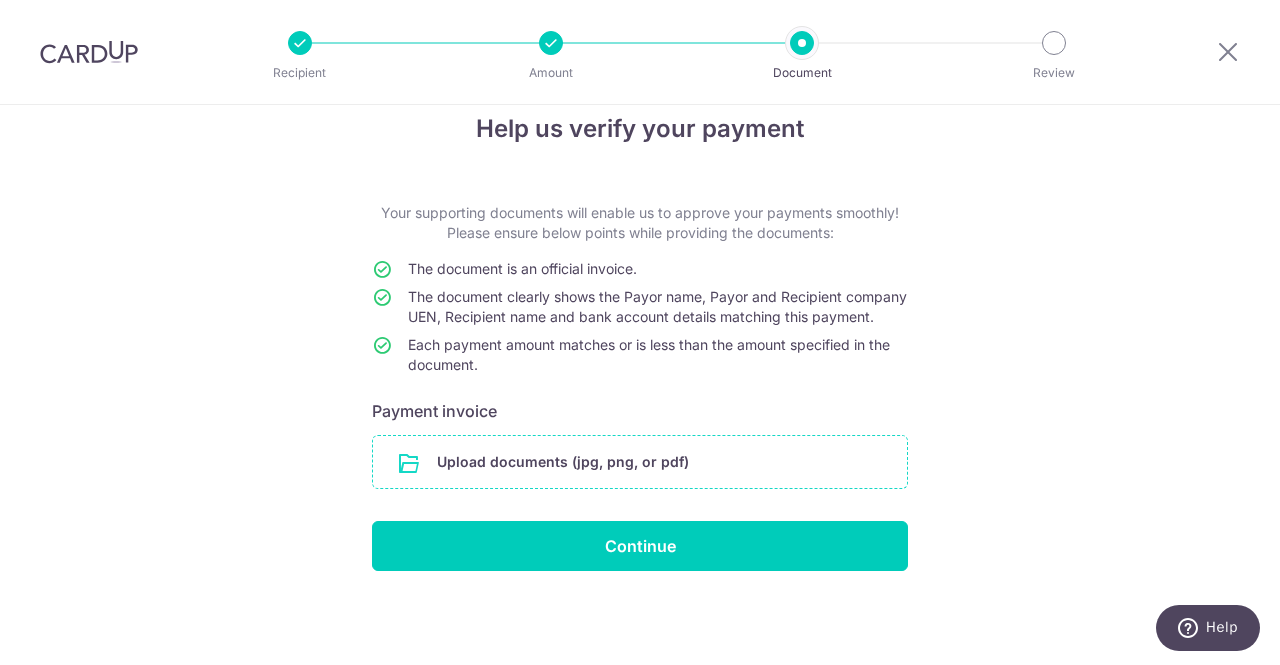 click at bounding box center (640, 462) 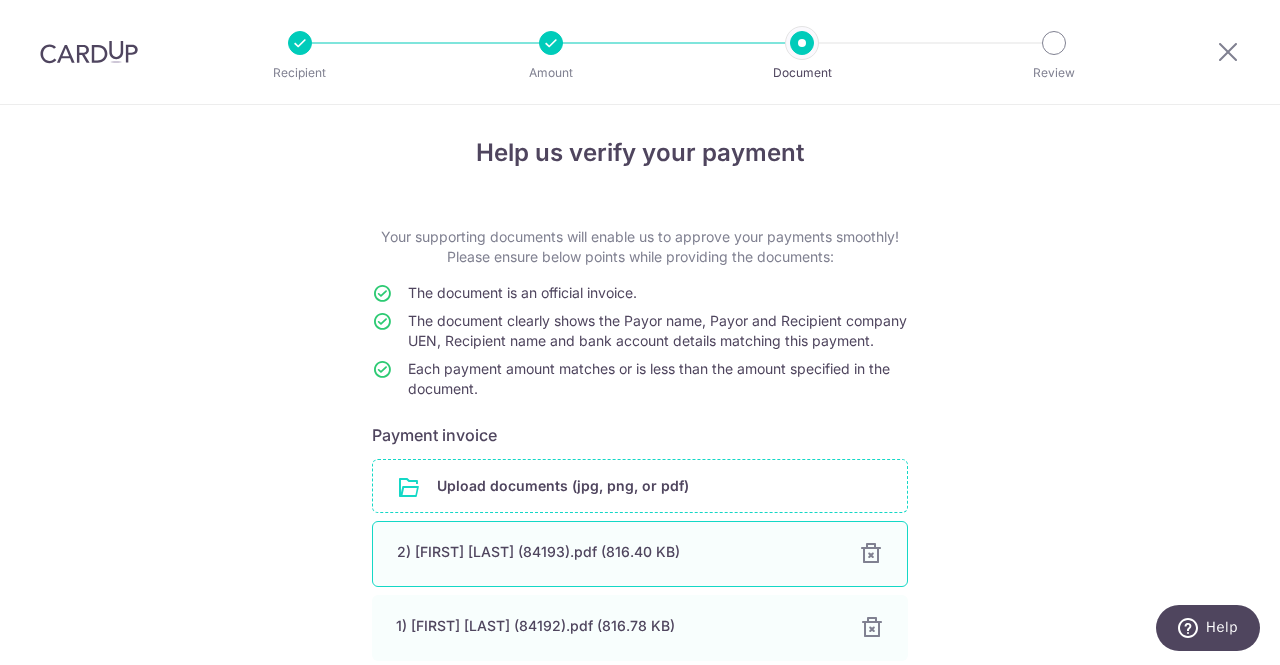 scroll, scrollTop: 210, scrollLeft: 0, axis: vertical 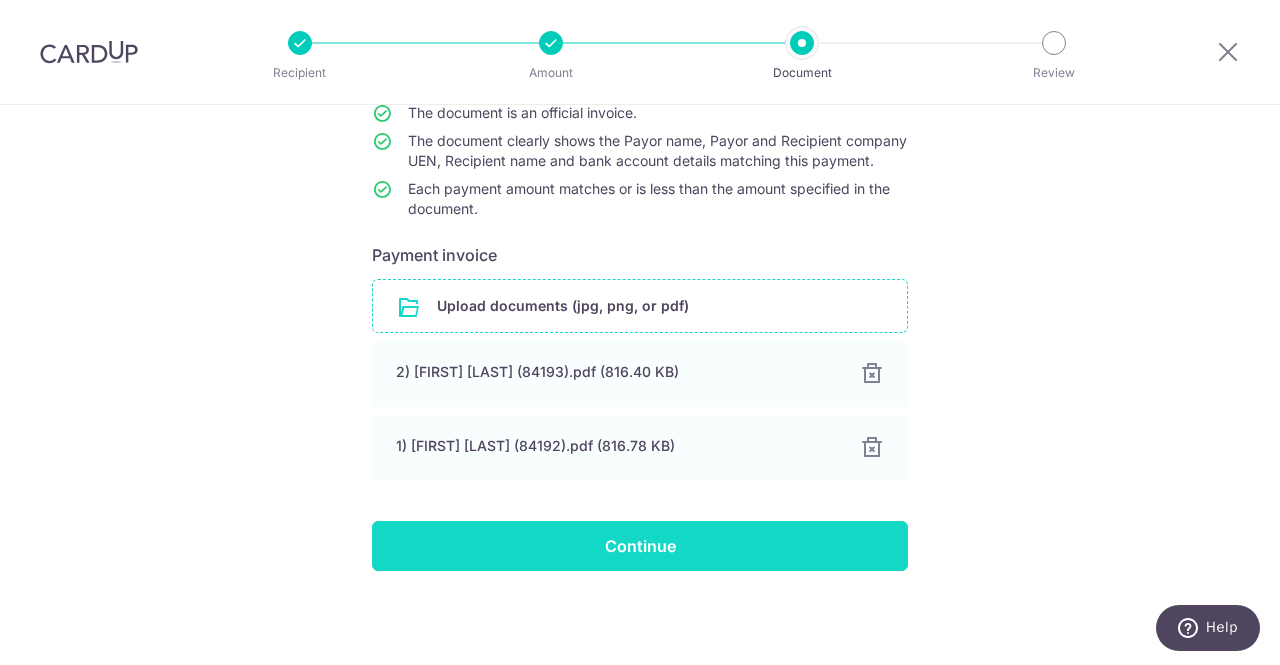 click on "Continue" at bounding box center [640, 546] 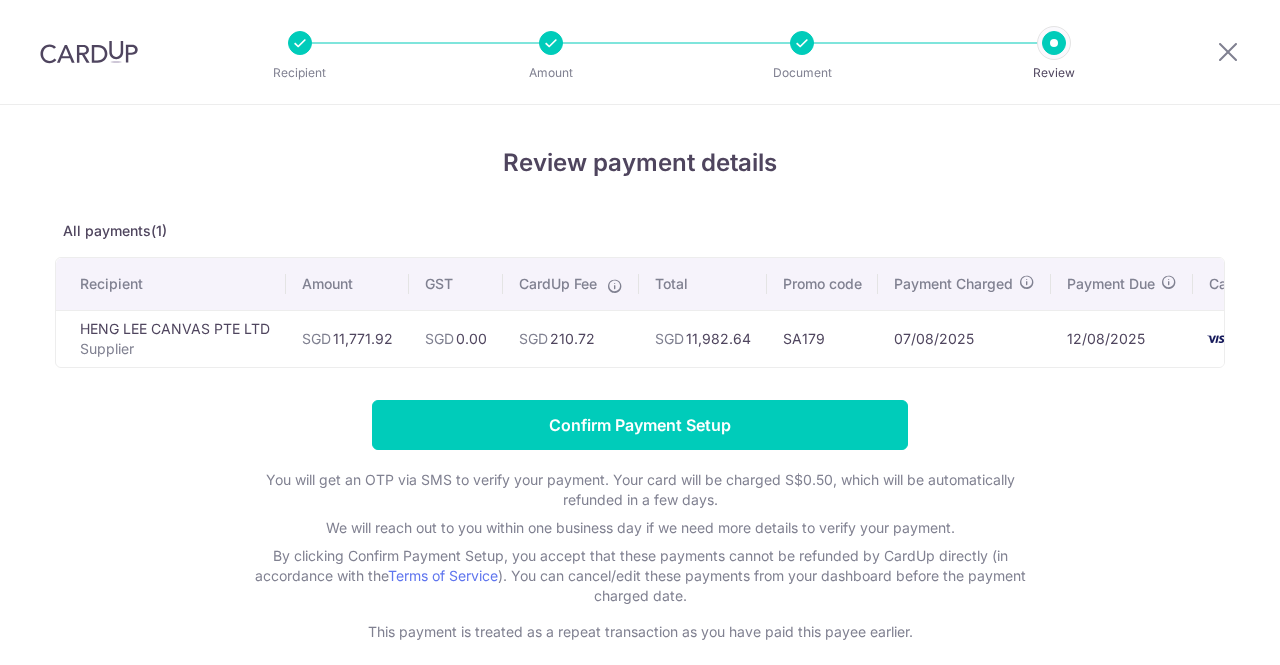 scroll, scrollTop: 0, scrollLeft: 0, axis: both 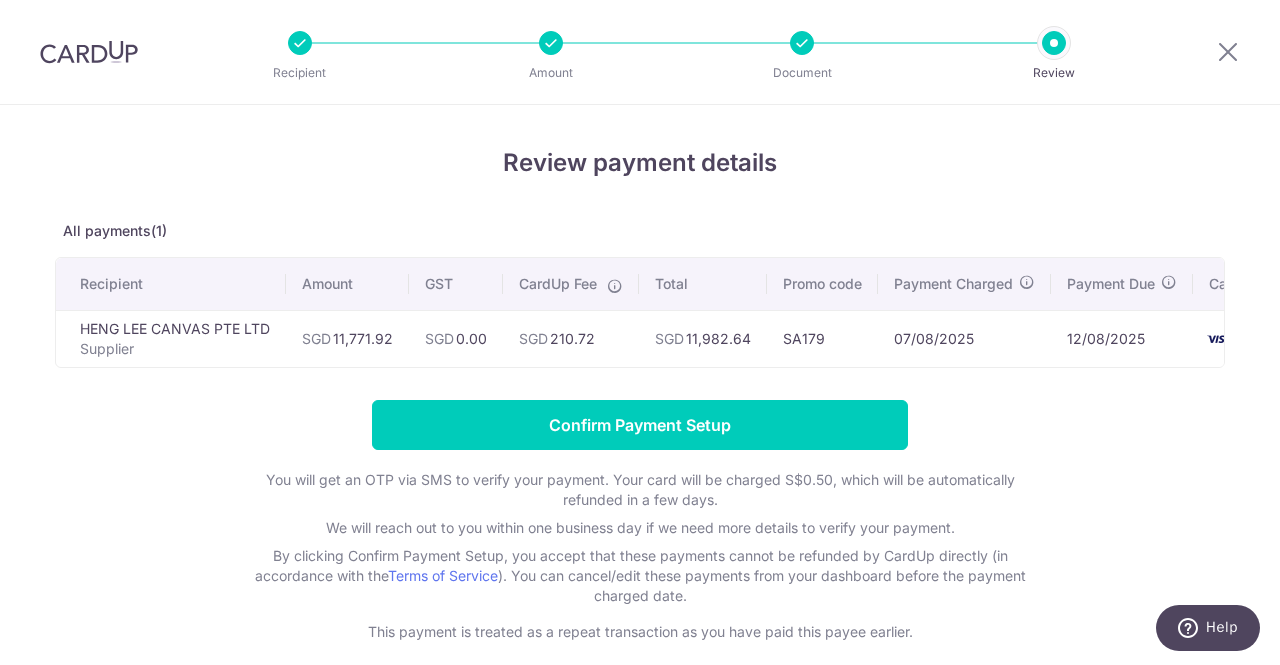 drag, startPoint x: 853, startPoint y: 366, endPoint x: 937, endPoint y: 368, distance: 84.0238 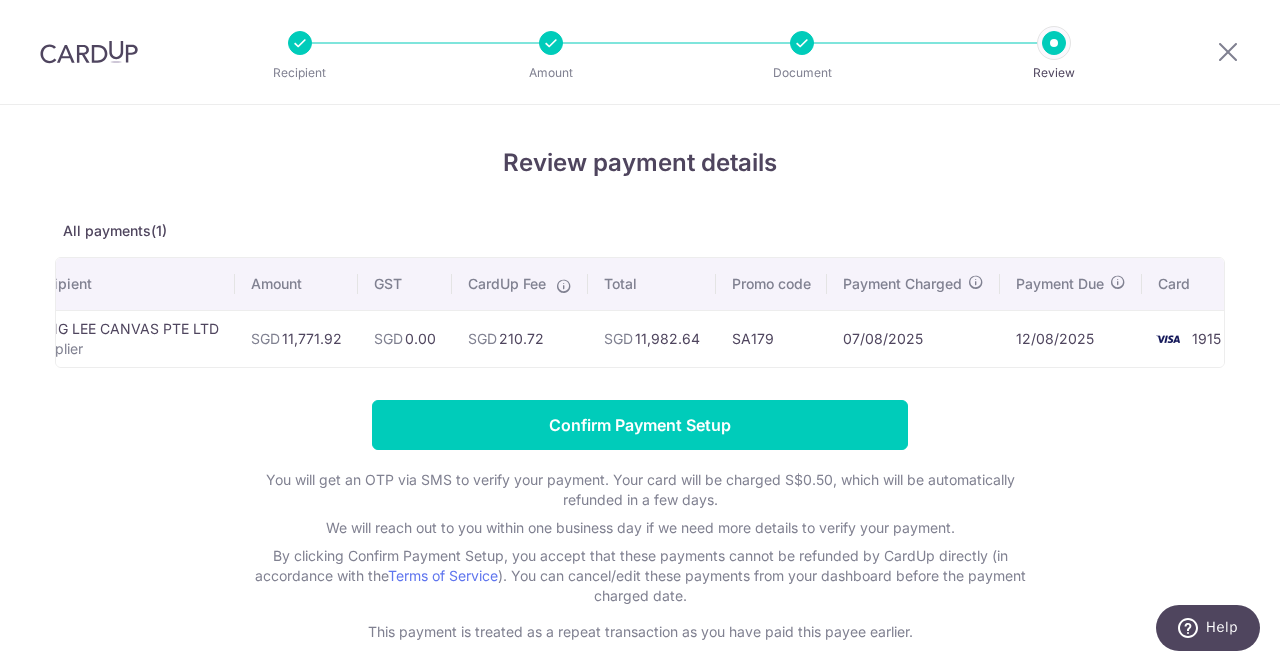 scroll, scrollTop: 0, scrollLeft: 83, axis: horizontal 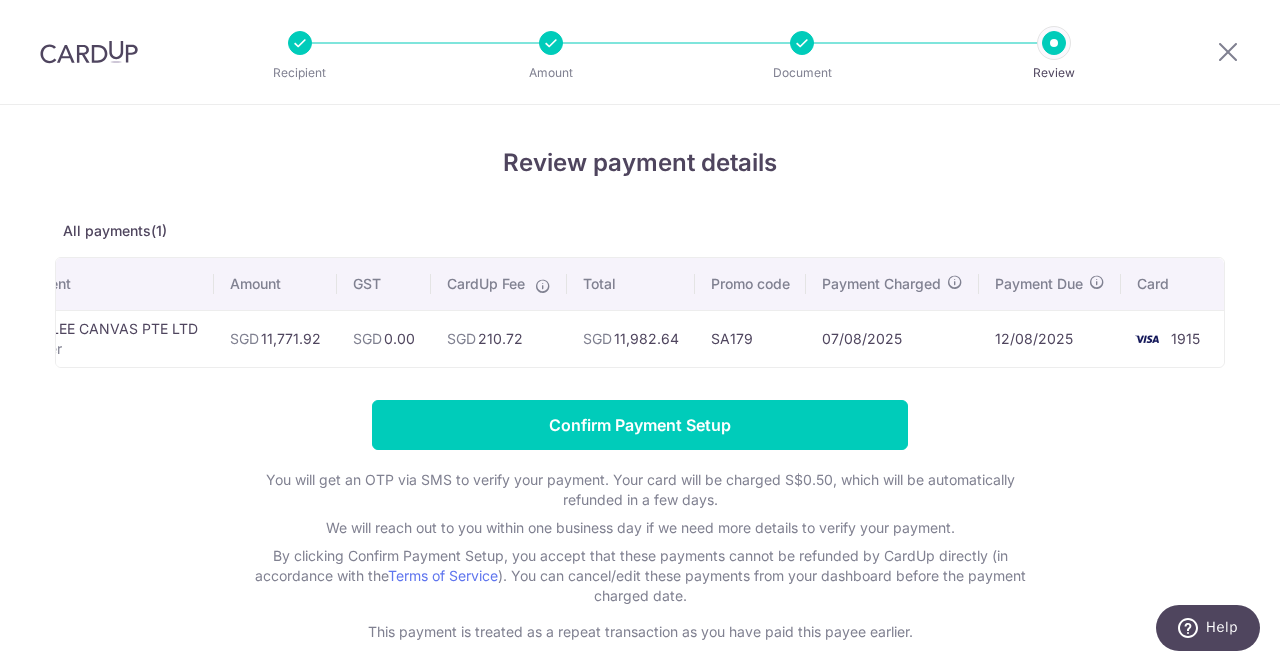 click on "Confirm Payment Setup
You will get an OTP via SMS to verify your payment. Your card will be charged S$0.50, which will be automatically refunded in a few days.
We will reach out to you within one business day if we need more details to verify your payment.
By clicking Confirm Payment Setup, you accept that these payments cannot be refunded by CardUp directly (in accordance with the  Terms of Service ). You can cancel/edit these payments from your dashboard before the payment charged date.
This payment is treated as a repeat transaction as you have paid this payee earlier." at bounding box center (640, 521) 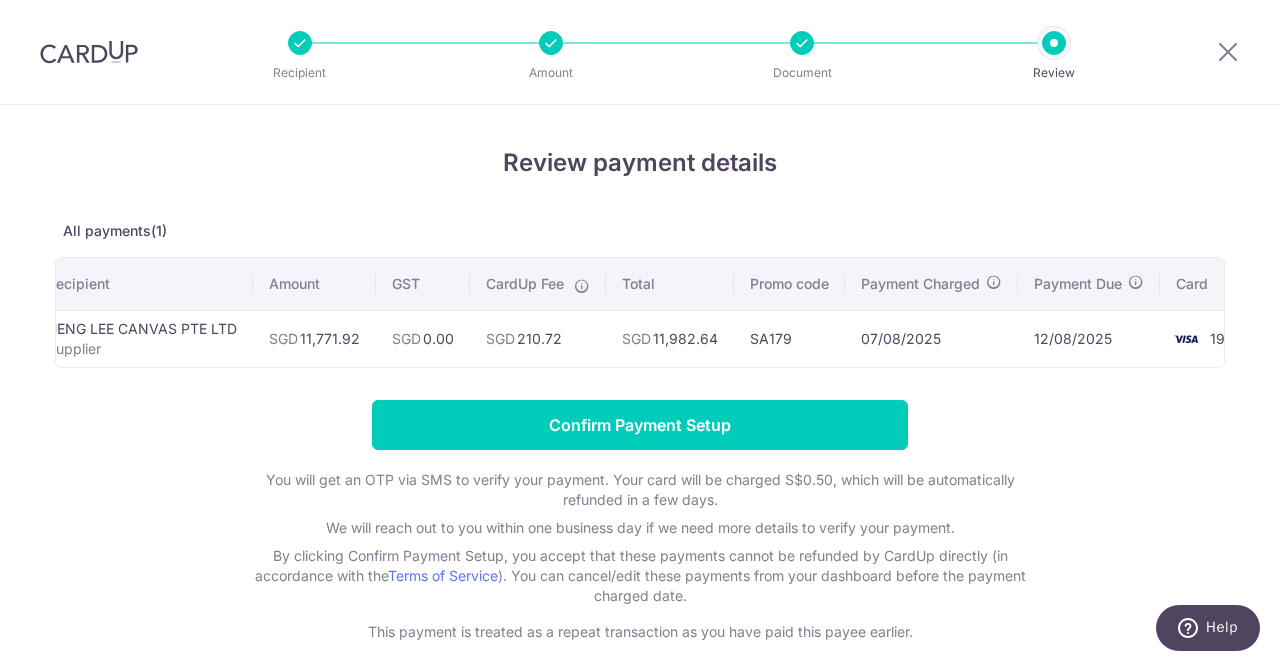 scroll, scrollTop: 0, scrollLeft: 0, axis: both 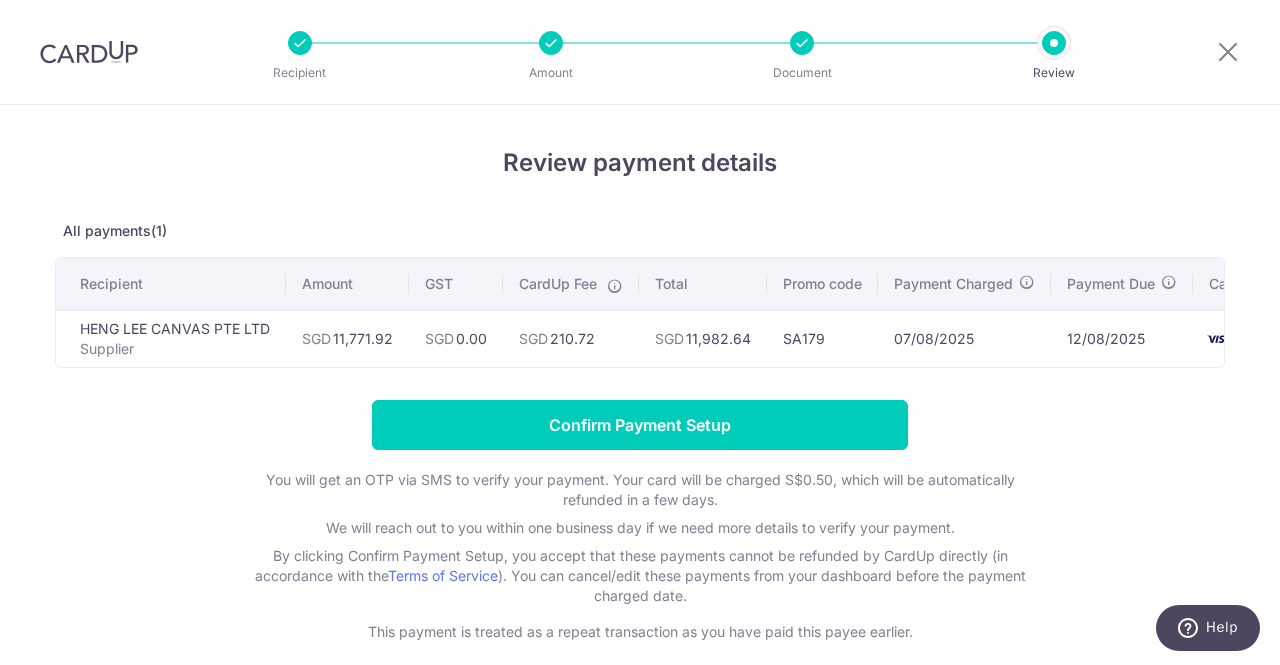 click on "SGD   11,771.92" at bounding box center (347, 338) 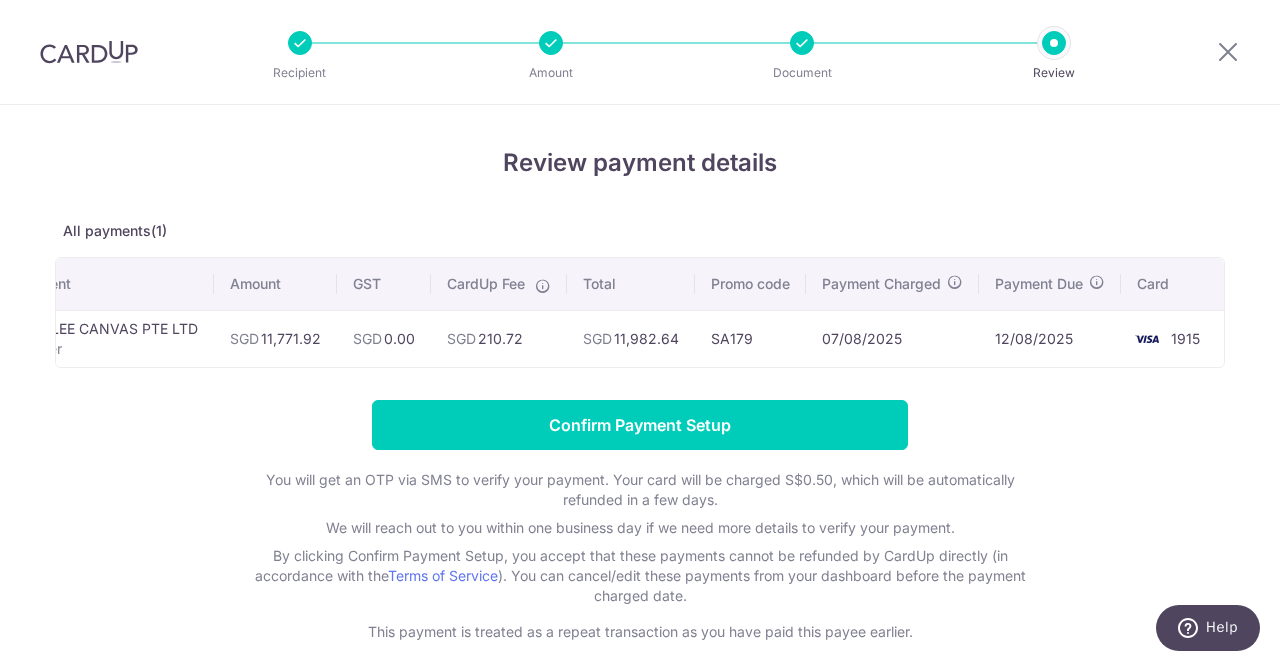 scroll, scrollTop: 0, scrollLeft: 83, axis: horizontal 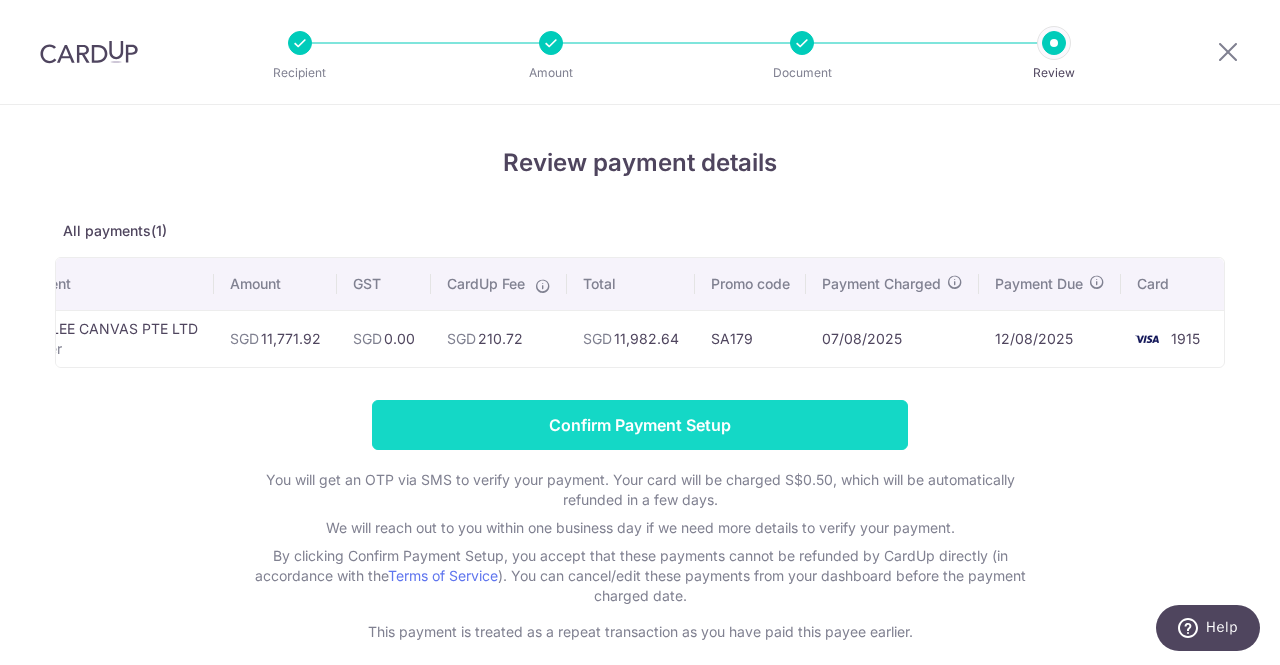 click on "Confirm Payment Setup" at bounding box center [640, 425] 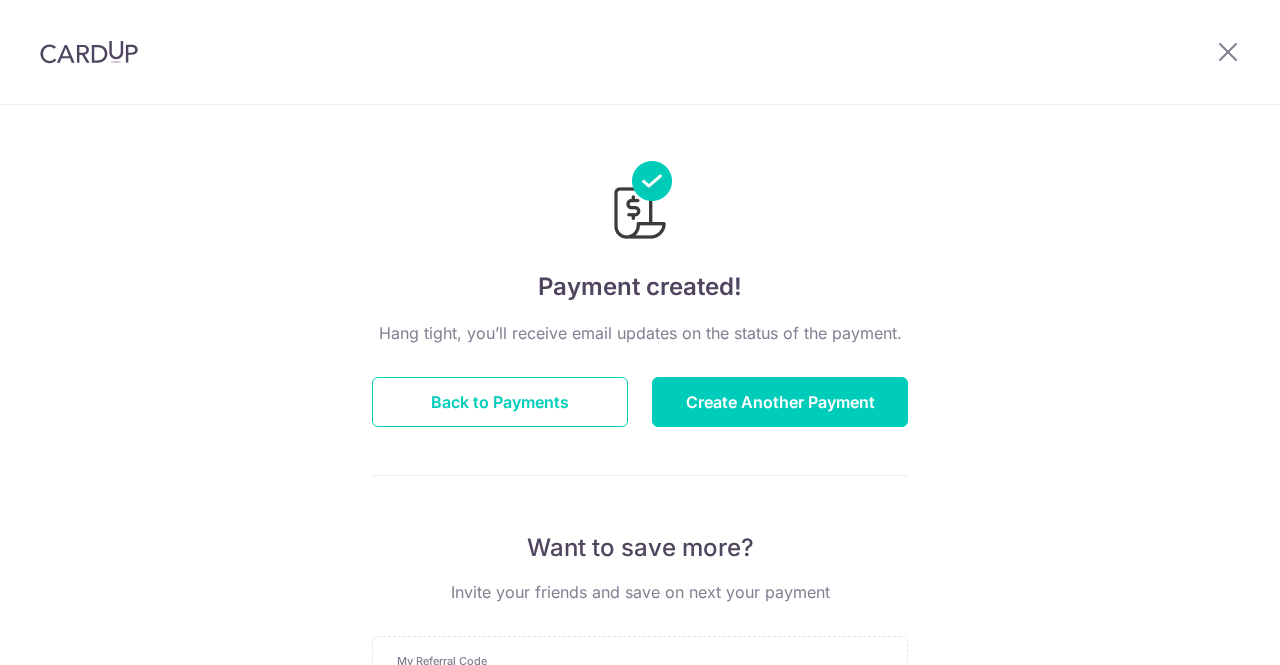 scroll, scrollTop: 0, scrollLeft: 0, axis: both 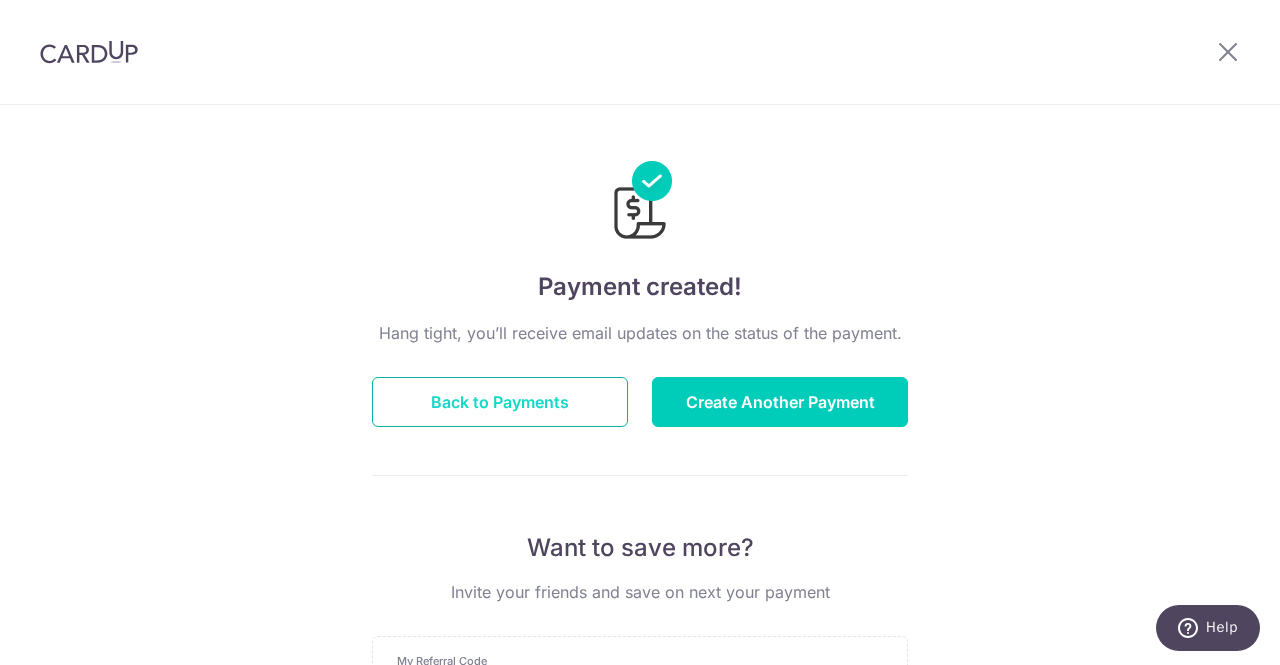 click on "Back to Payments" at bounding box center (500, 402) 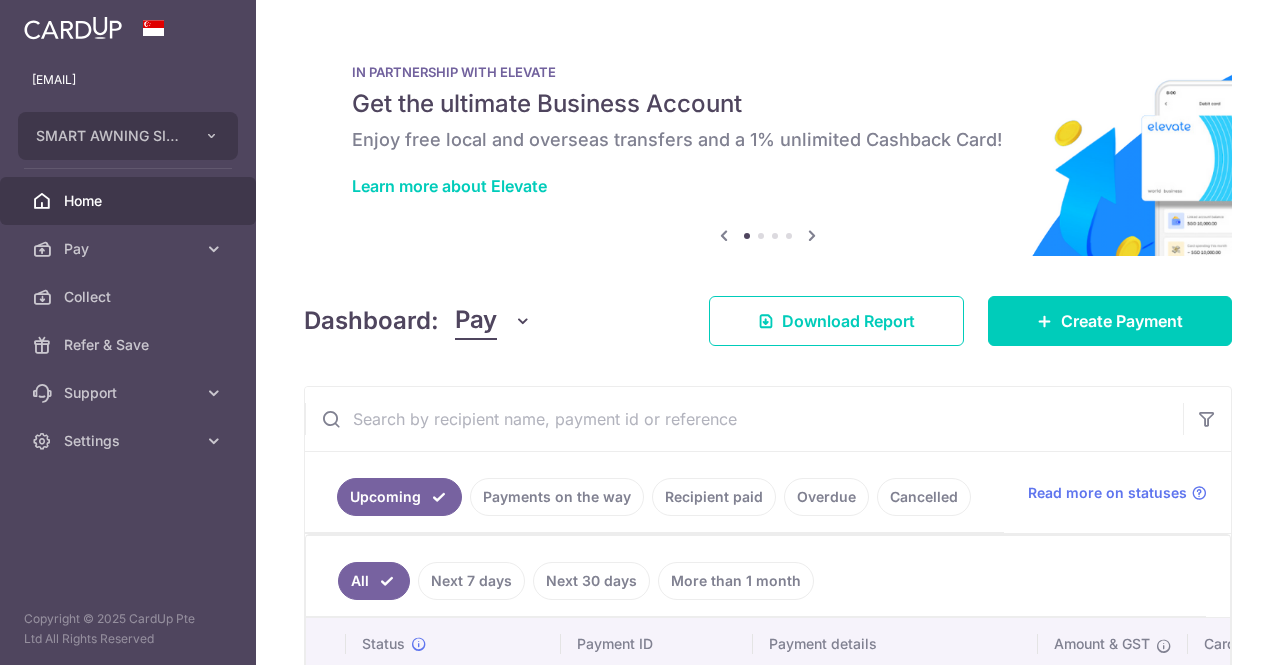 scroll, scrollTop: 0, scrollLeft: 0, axis: both 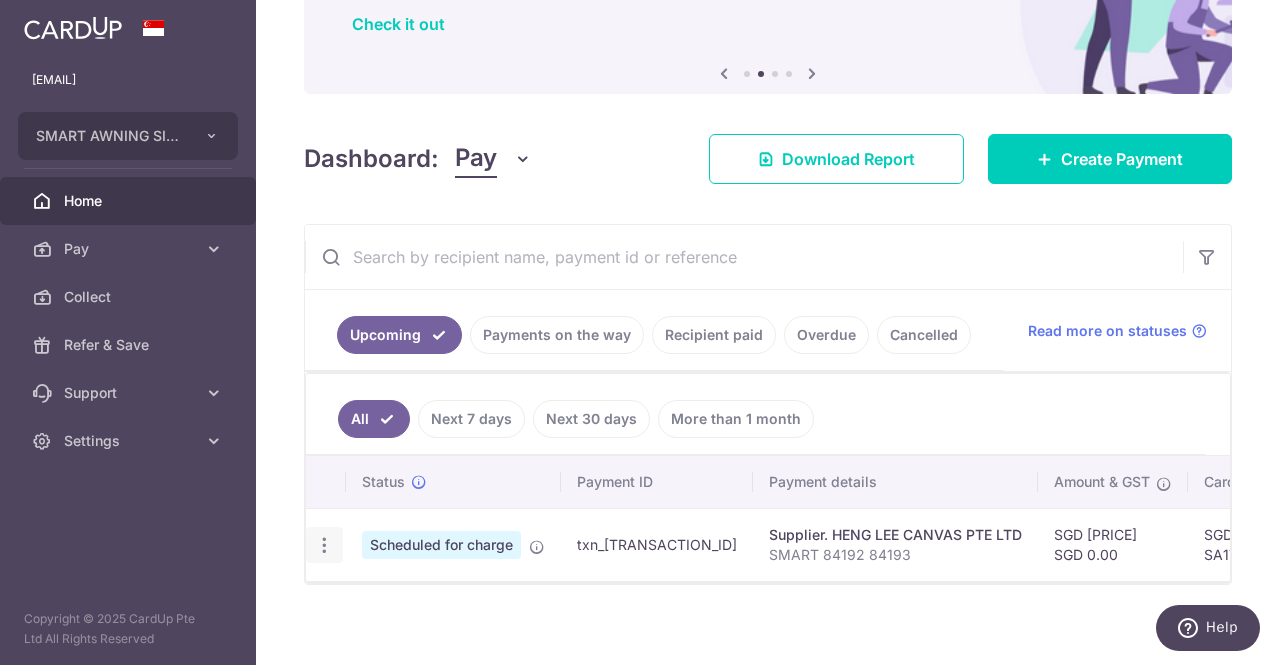 click at bounding box center (324, 545) 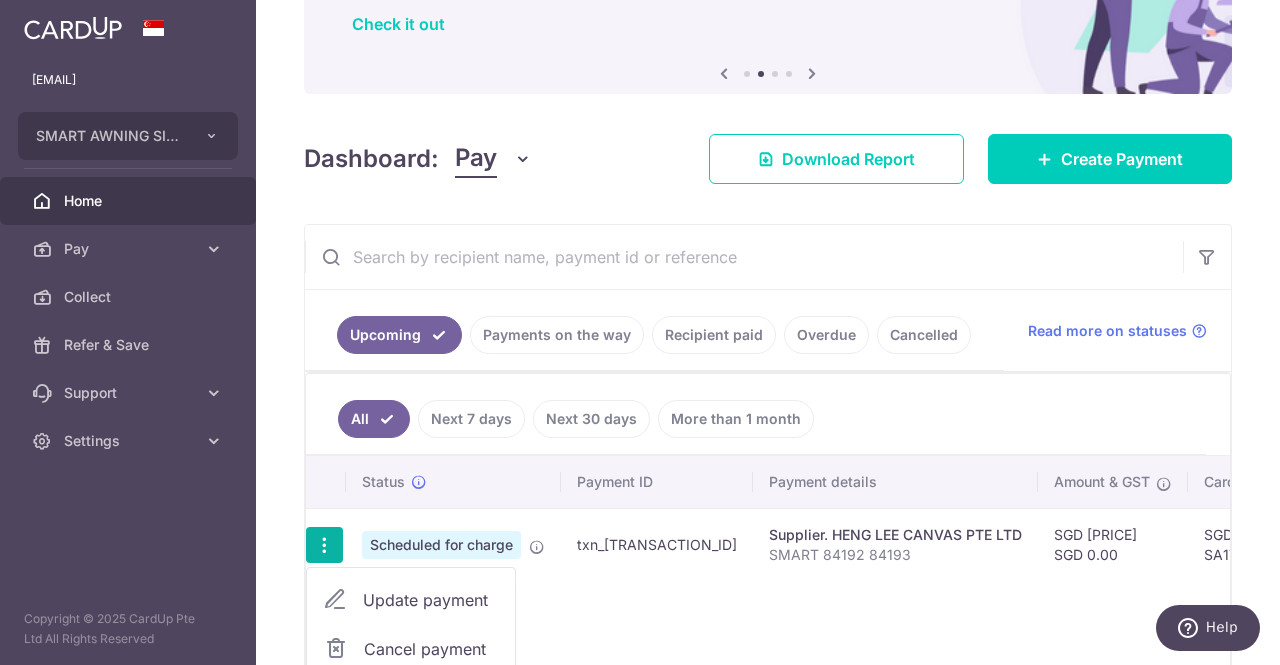 click on "Status
Payment ID
Payment details
Amount & GST
CardUp fee
Total amt.
Charge date
Due date
Payment method
Update payment
Cancel payment
Scheduled for charge
txn_[TRANSACTION_ID]
Supplier. HENG LEE CANVAS PTE LTD
SMART 84192 84193
SGD [PRICE]
SGD [PRICE]
SA179" at bounding box center [768, 576] 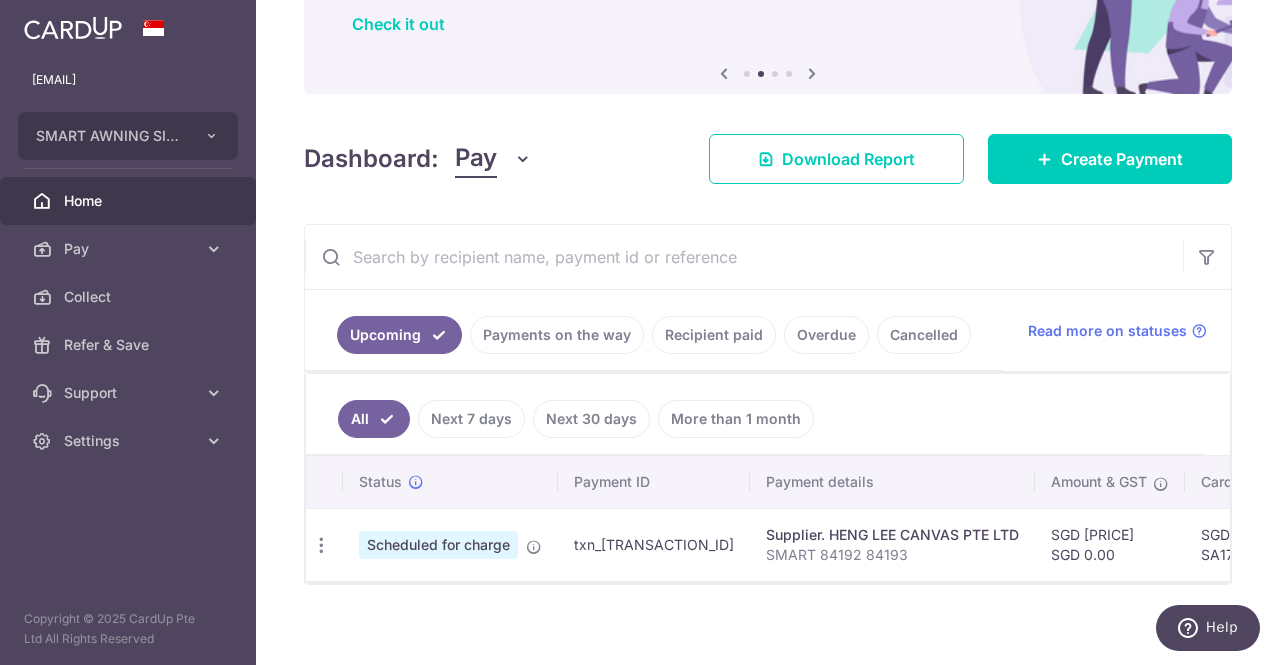 scroll, scrollTop: 0, scrollLeft: 0, axis: both 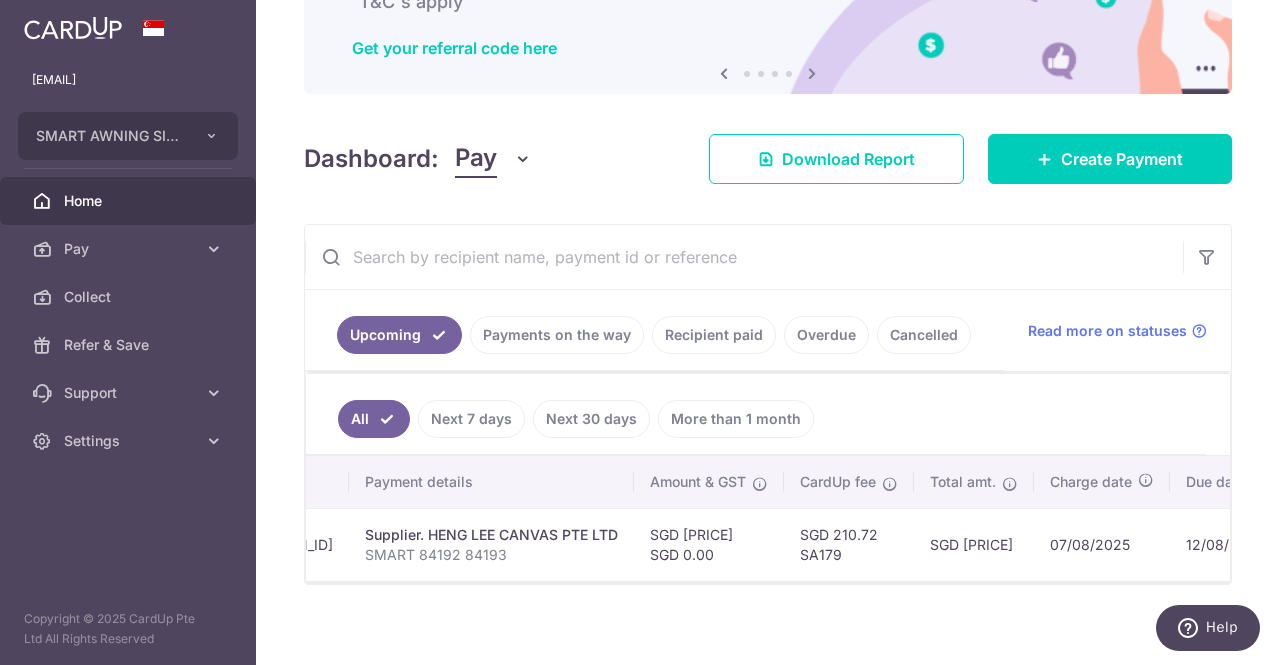 drag, startPoint x: 923, startPoint y: 545, endPoint x: 994, endPoint y: 545, distance: 71 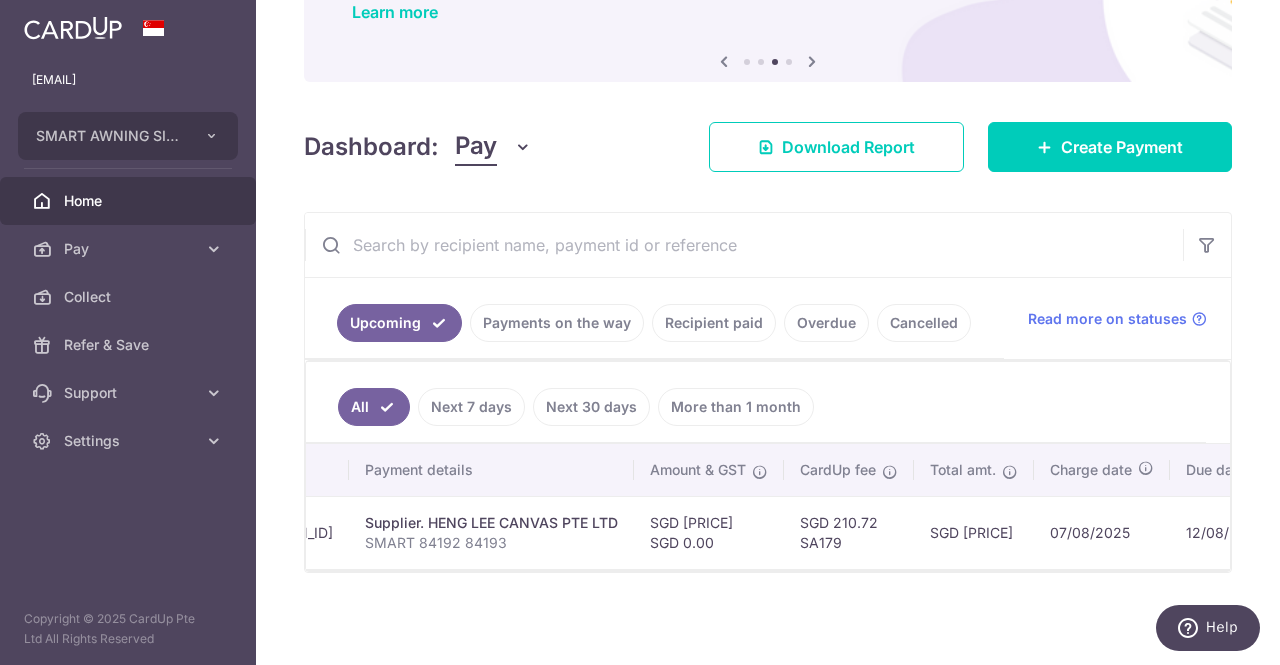 scroll, scrollTop: 186, scrollLeft: 0, axis: vertical 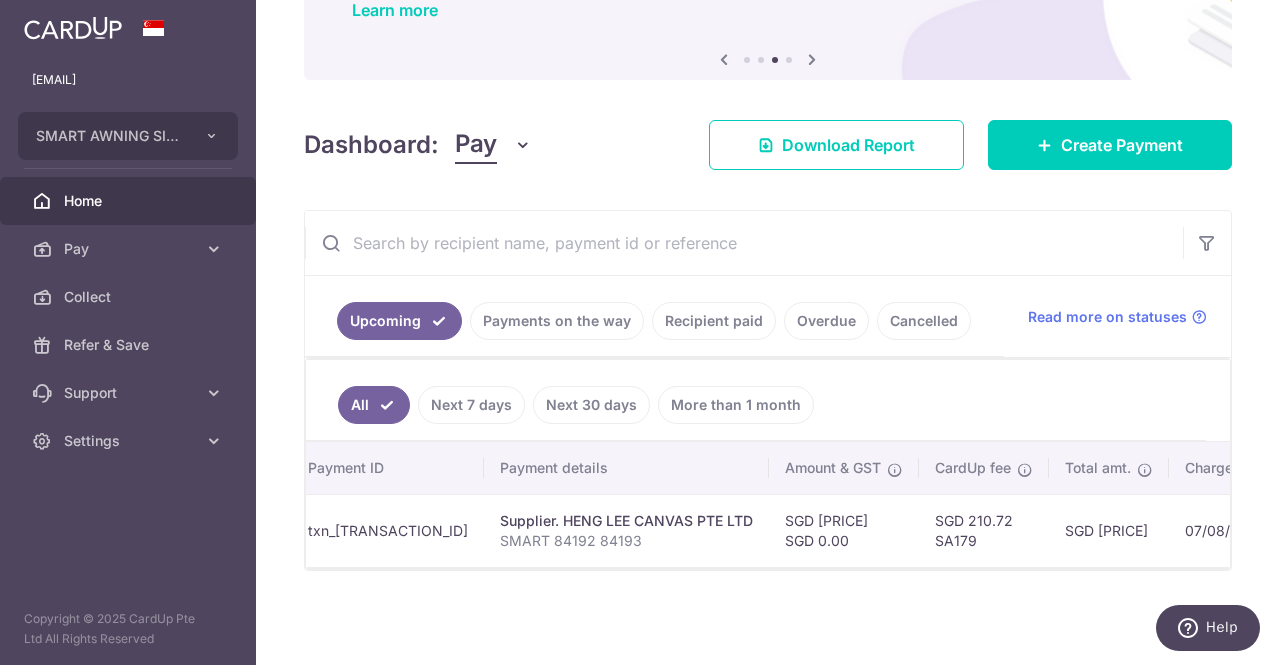drag, startPoint x: 915, startPoint y: 510, endPoint x: 973, endPoint y: 510, distance: 58 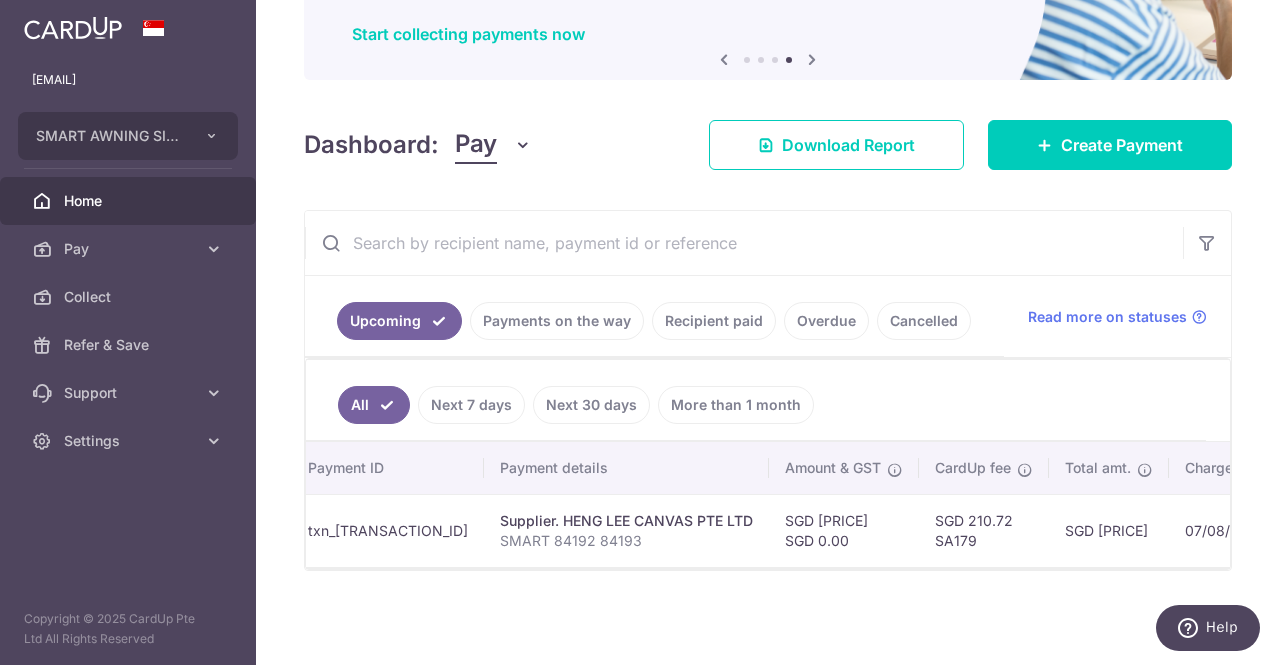 drag, startPoint x: 767, startPoint y: 511, endPoint x: 844, endPoint y: 510, distance: 77.00649 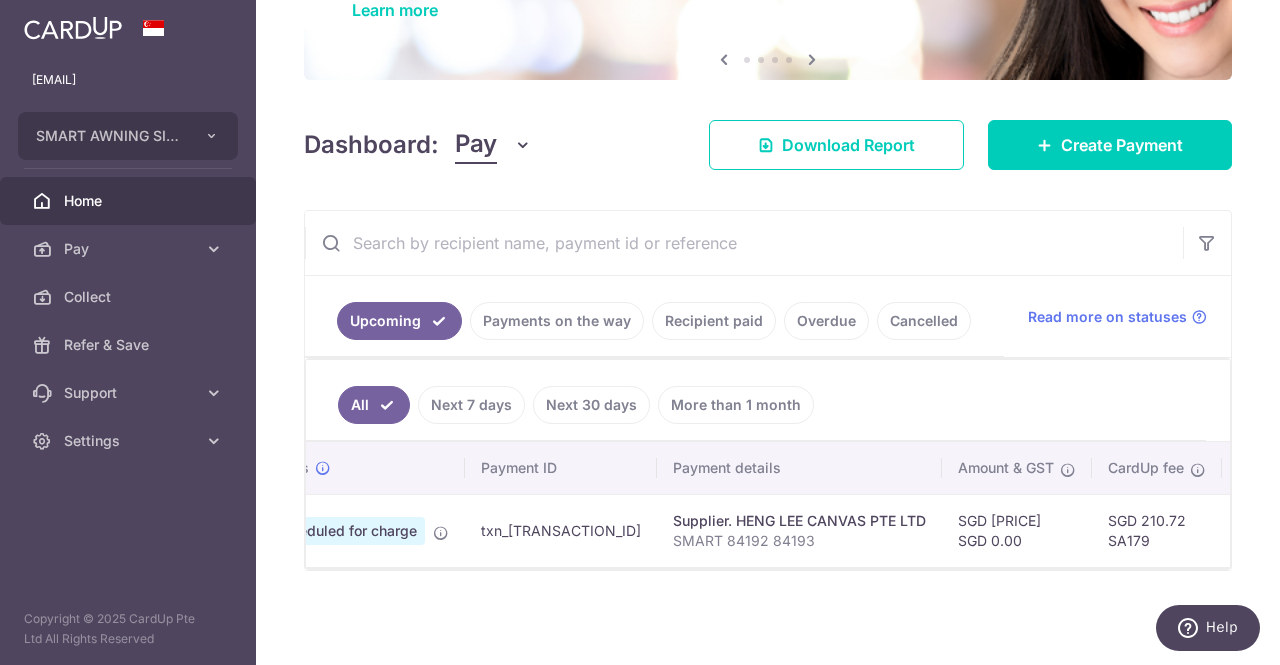 scroll, scrollTop: 0, scrollLeft: 0, axis: both 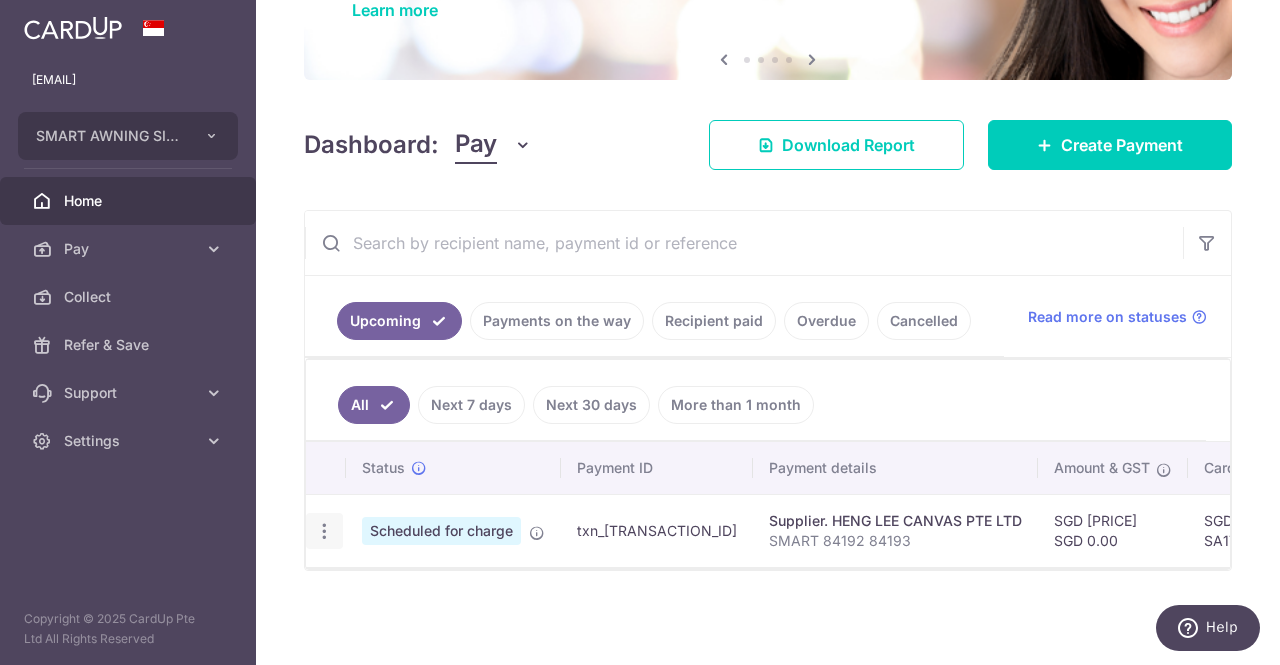 click at bounding box center [324, 531] 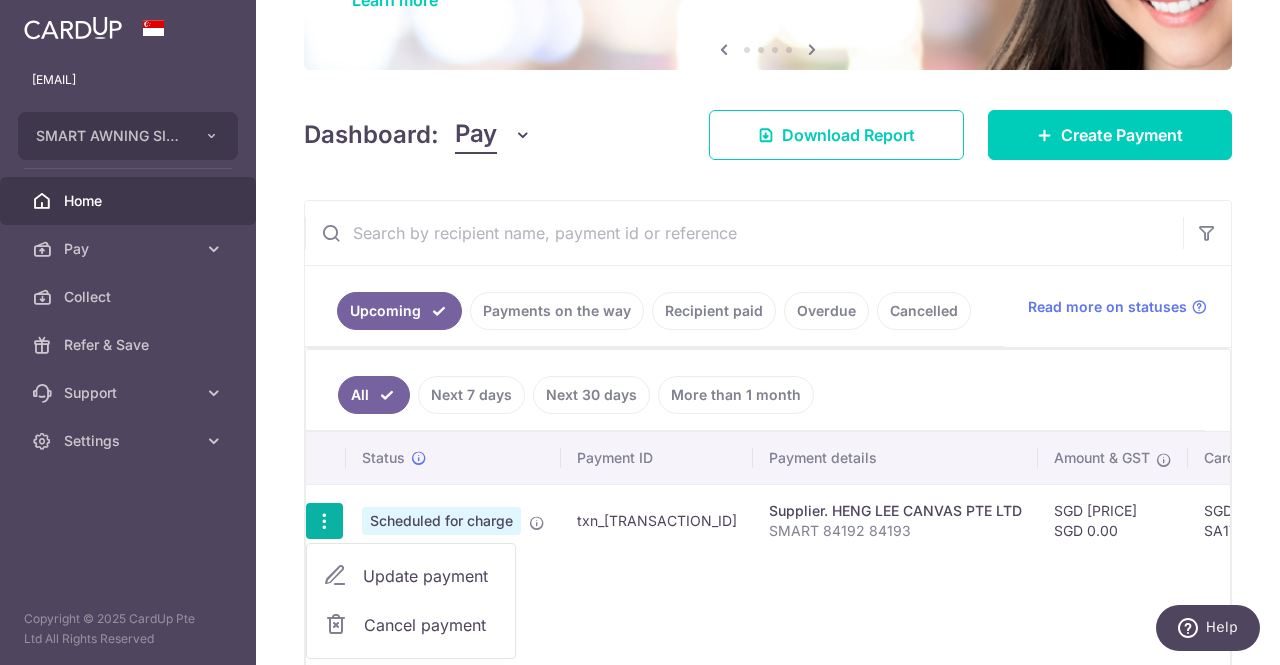 click on "Status
Payment ID
Payment details
Amount & GST
CardUp fee
Total amt.
Charge date
Due date
Payment method
Update payment
Cancel payment
Scheduled for charge
txn_[TRANSACTION_ID]
Supplier. HENG LEE CANVAS PTE LTD
SMART 84192 84193
SGD [PRICE]
SGD [PRICE]
SA179" at bounding box center (768, 552) 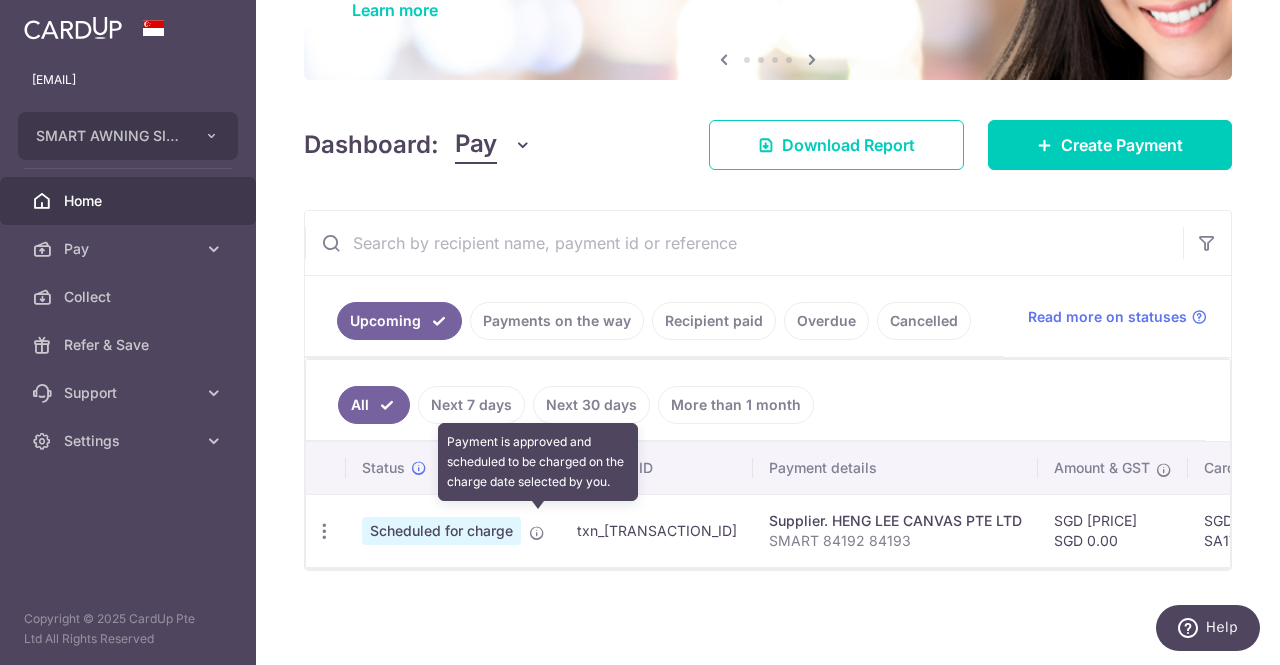 click at bounding box center (537, 533) 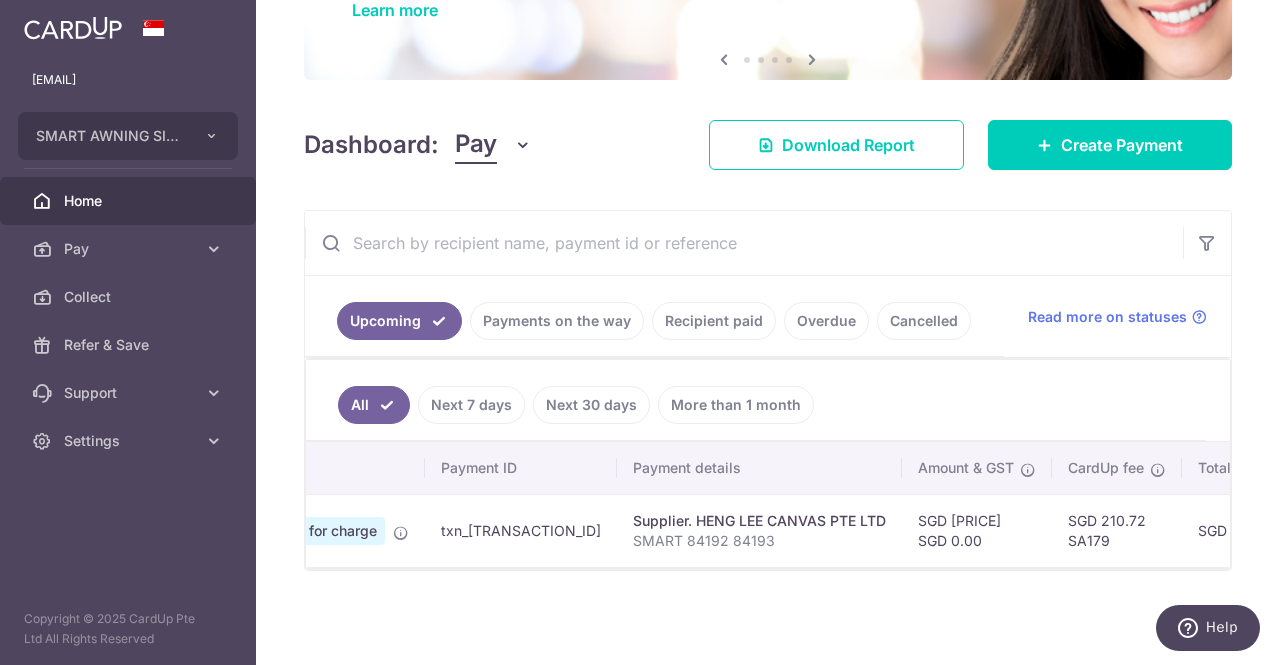 scroll, scrollTop: 0, scrollLeft: 85, axis: horizontal 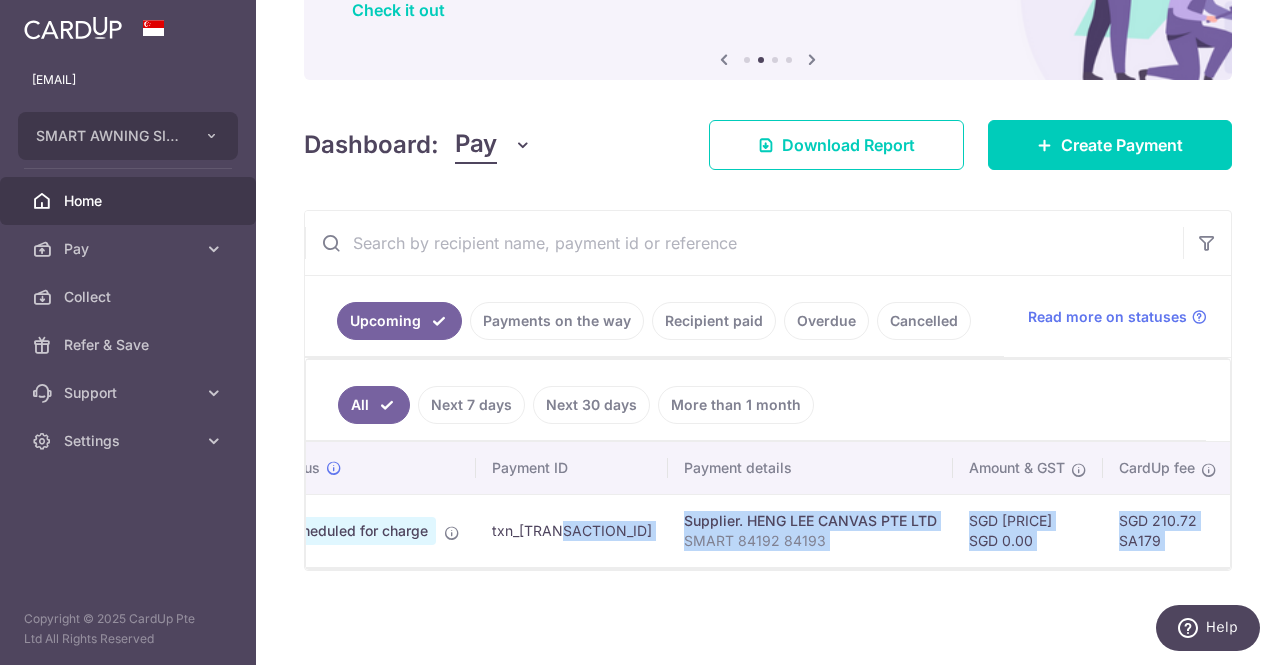 drag, startPoint x: 640, startPoint y: 568, endPoint x: 521, endPoint y: 556, distance: 119.60351 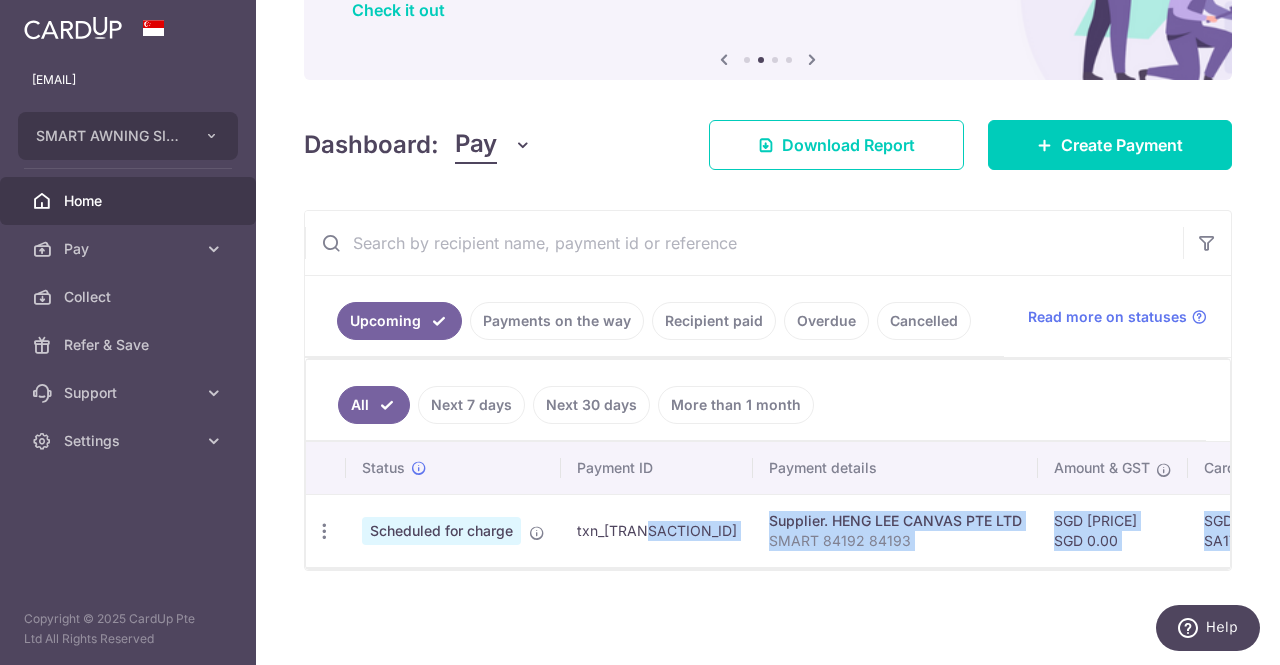click on "×
Pause Schedule
Pause all future payments in this series
Pause just this one payment
By clicking below, you confirm you are pausing this payment to   on  . Payments can be unpaused at anytime prior to payment taken date.
Confirm
Cancel Schedule
Cancel all future payments in this series
Cancel just this one payment
Confirm
Approve Payment
Recipient Bank Details" at bounding box center (768, 332) 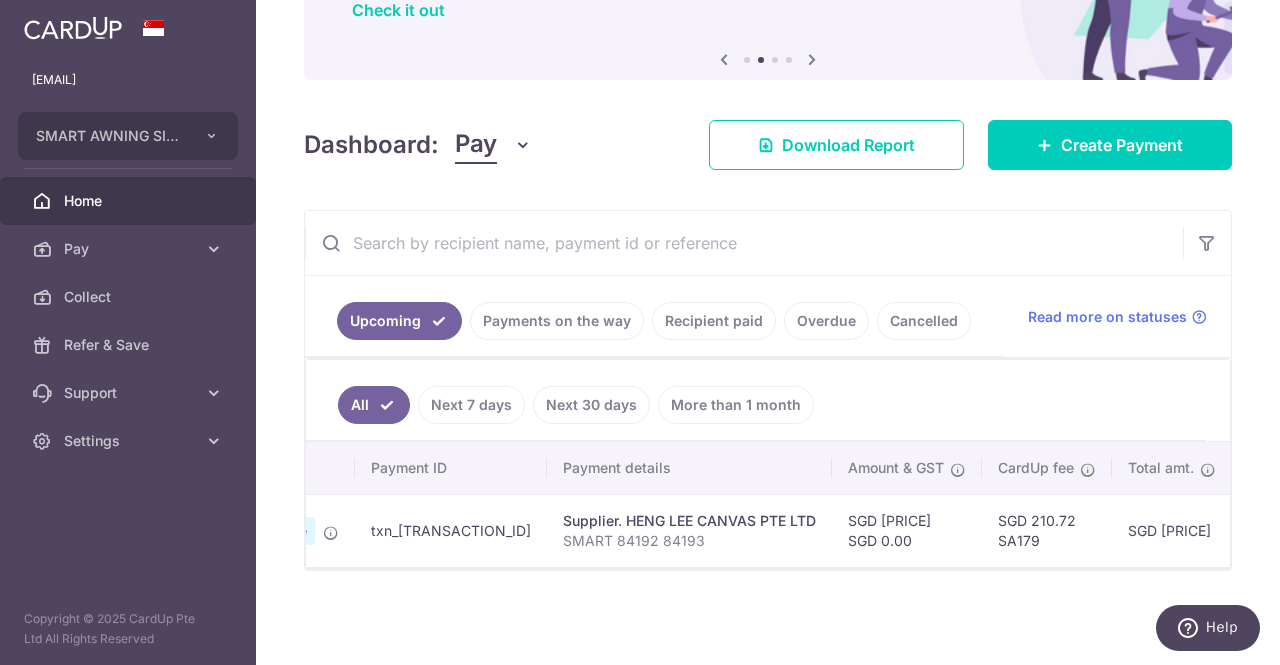 scroll, scrollTop: 0, scrollLeft: 0, axis: both 